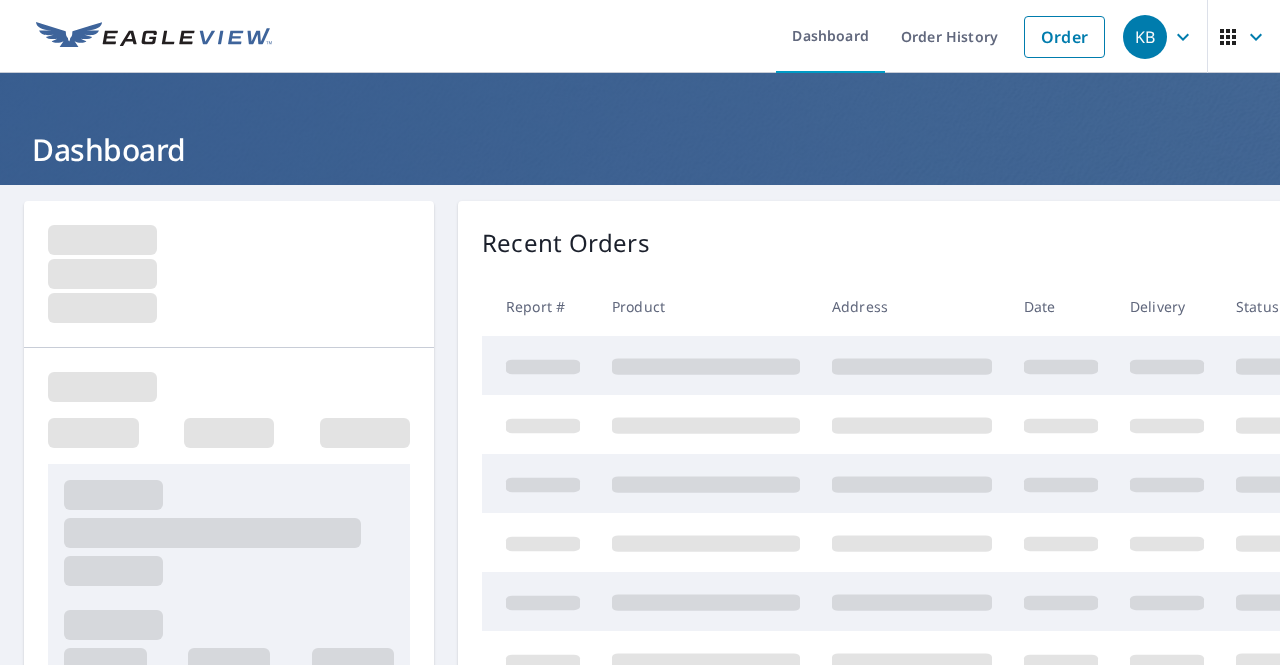 scroll, scrollTop: 0, scrollLeft: 0, axis: both 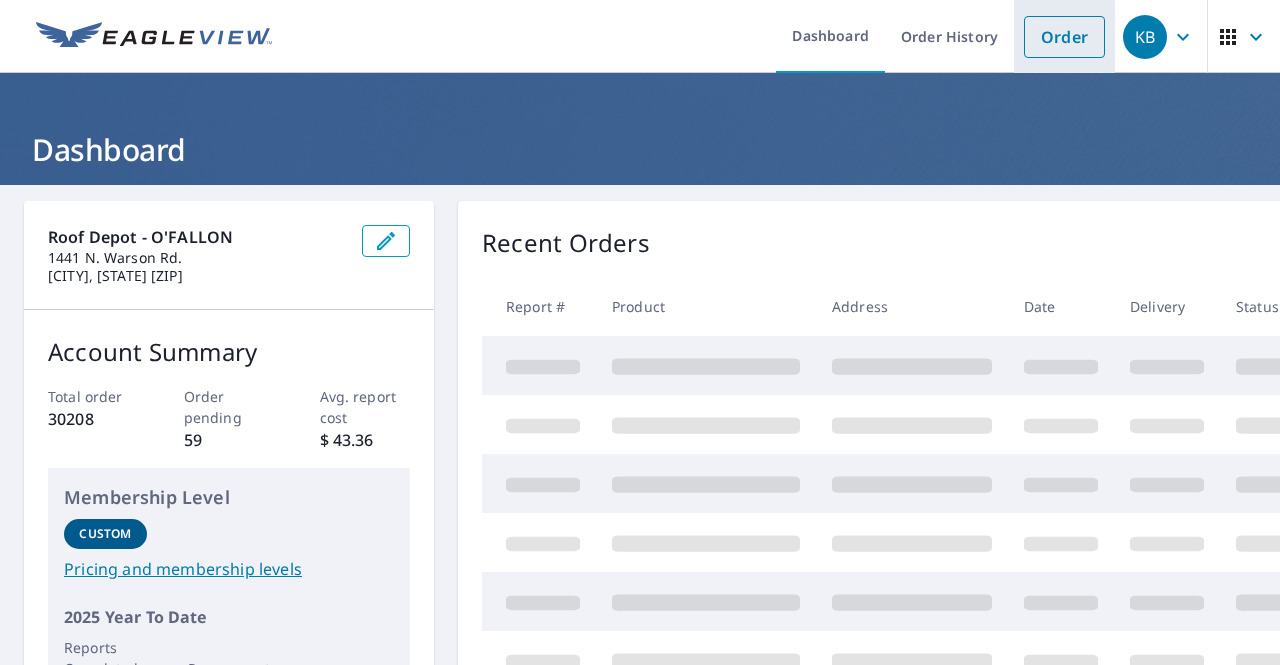 click on "Order" at bounding box center (1064, 36) 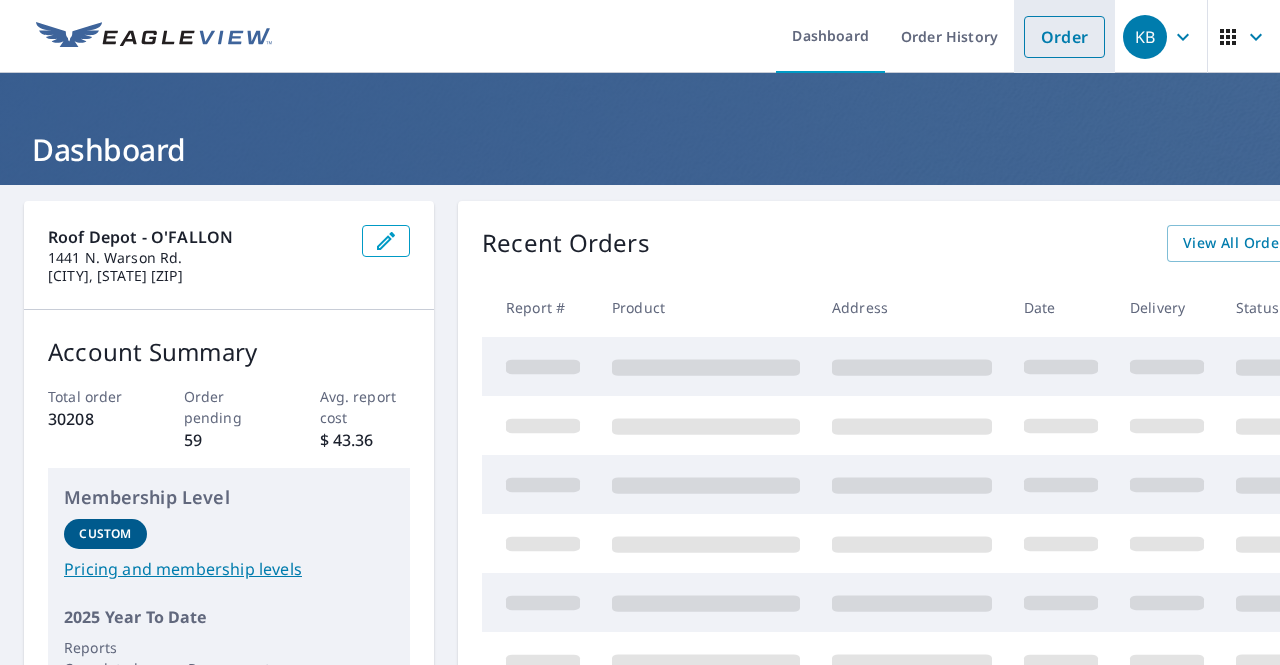 click on "Order" at bounding box center (1064, 37) 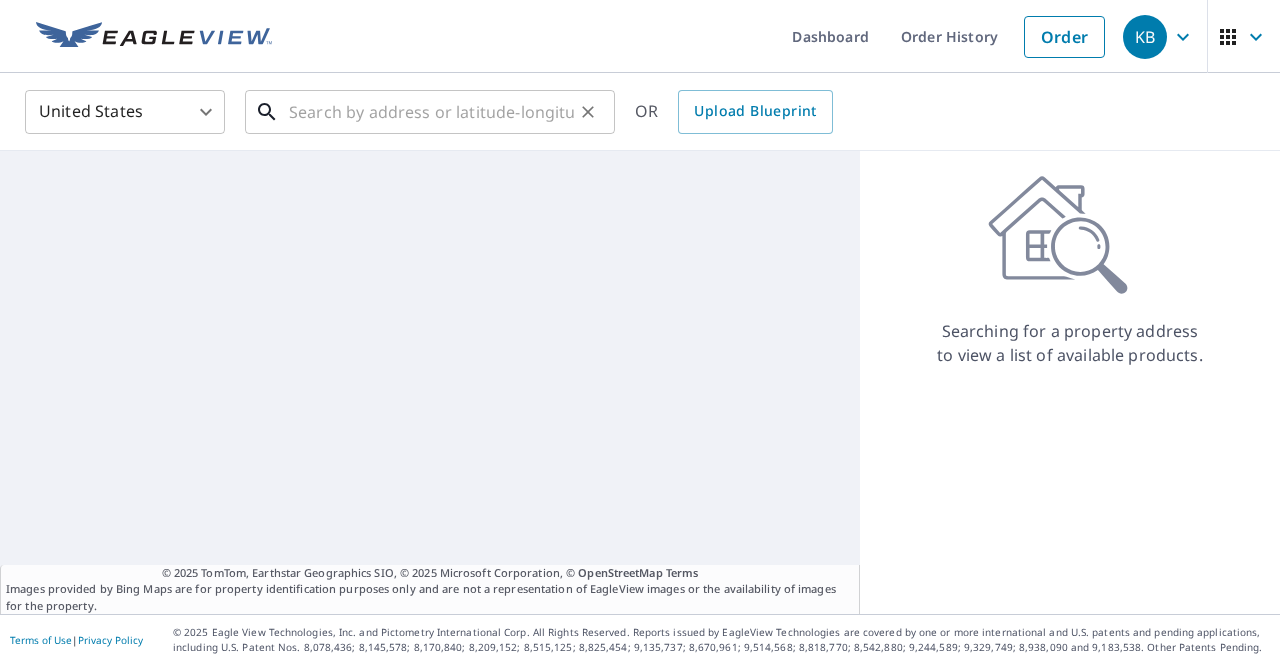 click at bounding box center [431, 112] 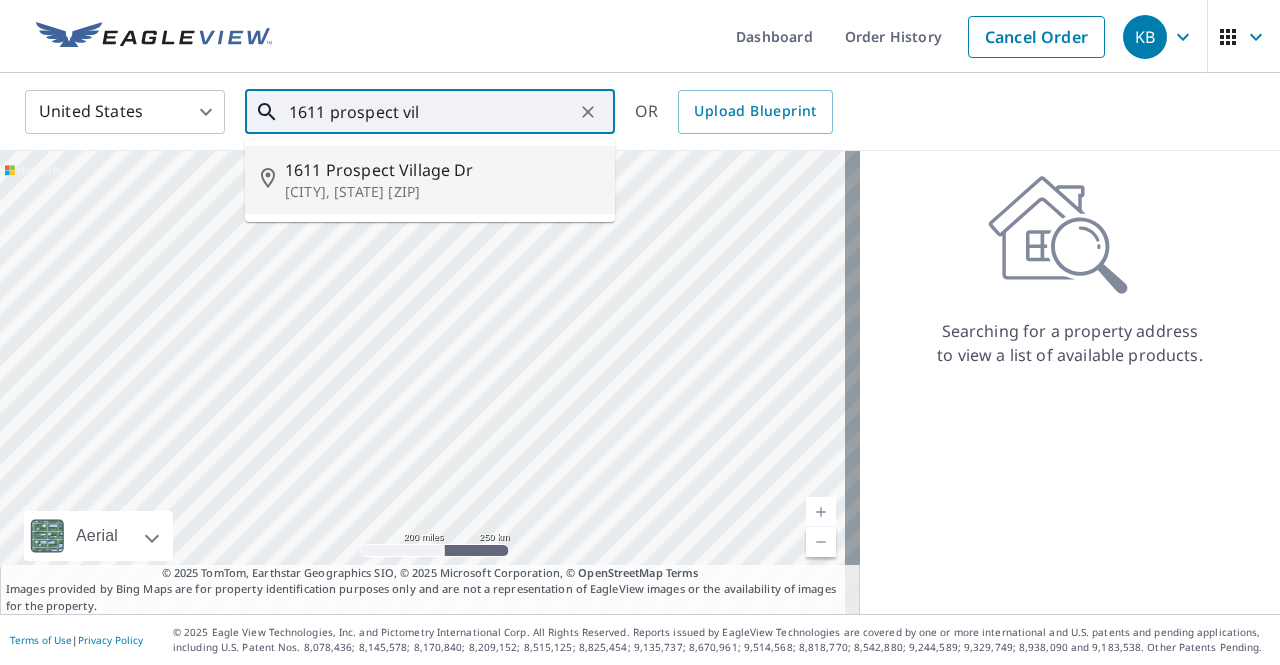 click on "1611 Prospect Village Dr" at bounding box center (442, 170) 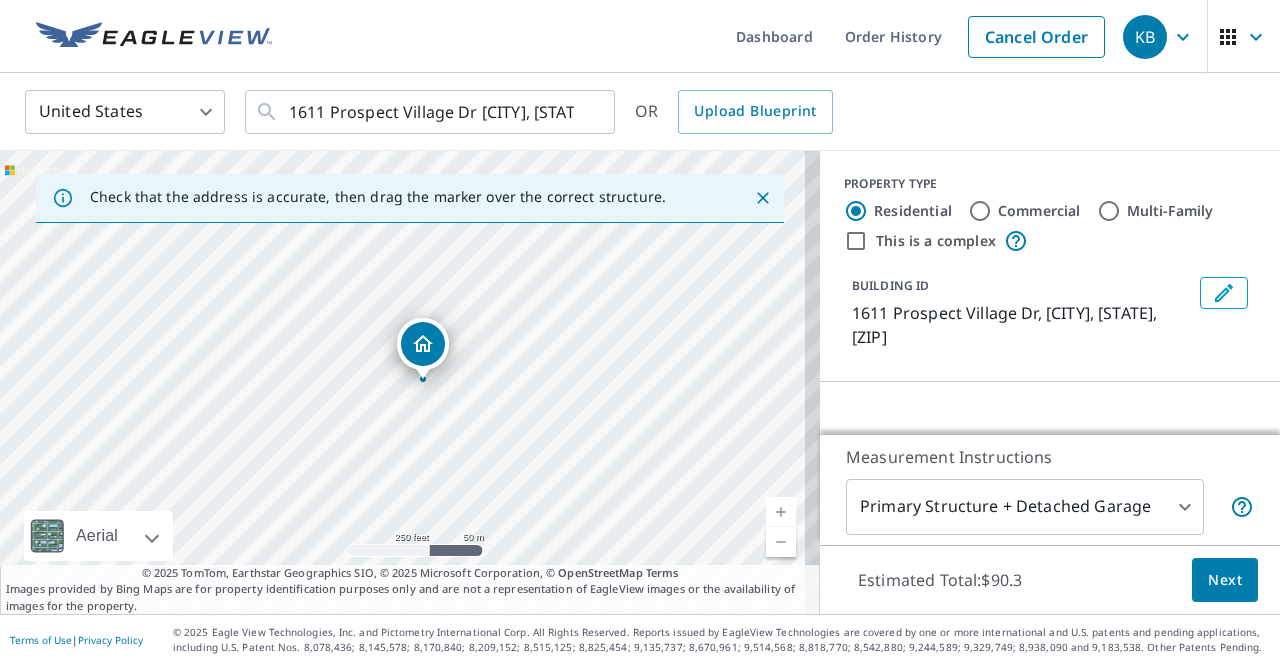 click on "1611 Prospect Village Dr [CITY], [STATE] [ZIP]" at bounding box center (410, 382) 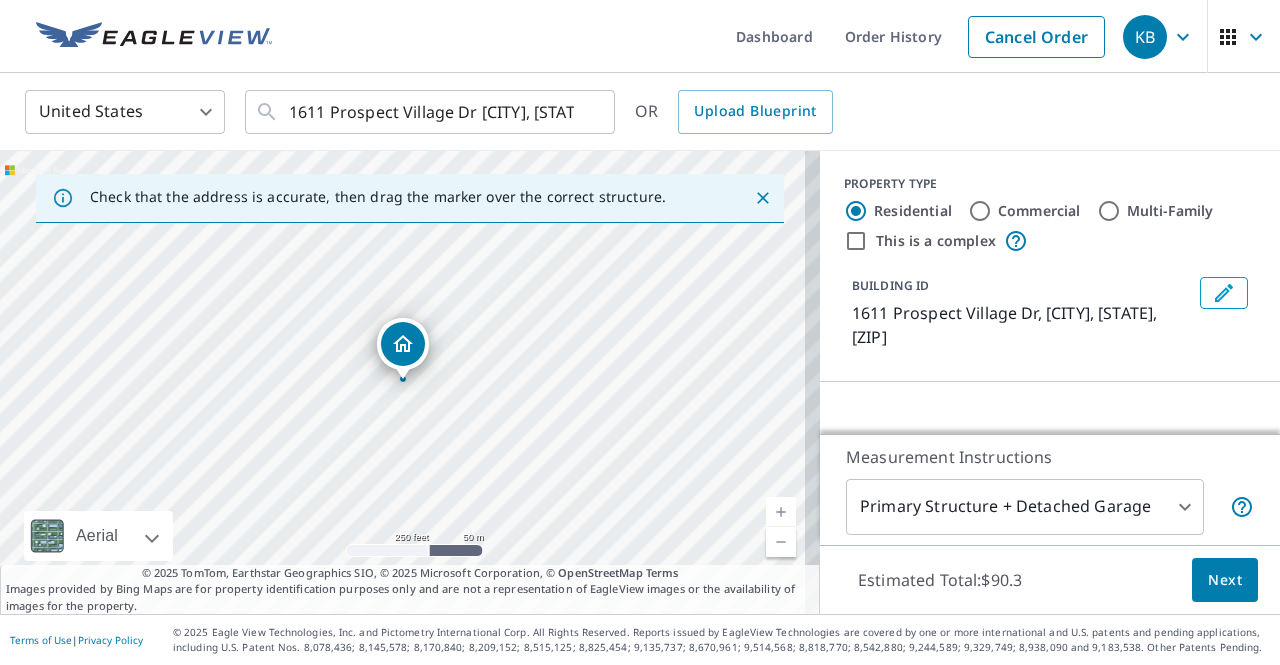 click on "1611 Prospect Village Dr [CITY], [STATE] [ZIP]" at bounding box center (410, 382) 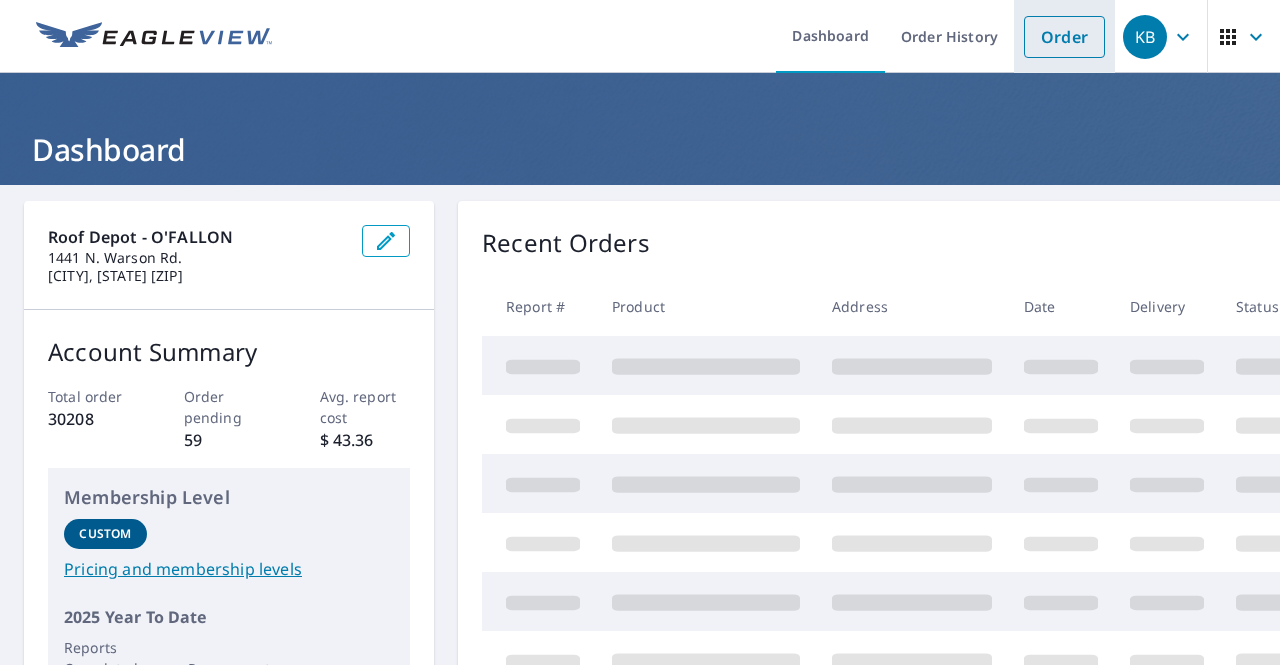 click on "Order" at bounding box center [1064, 37] 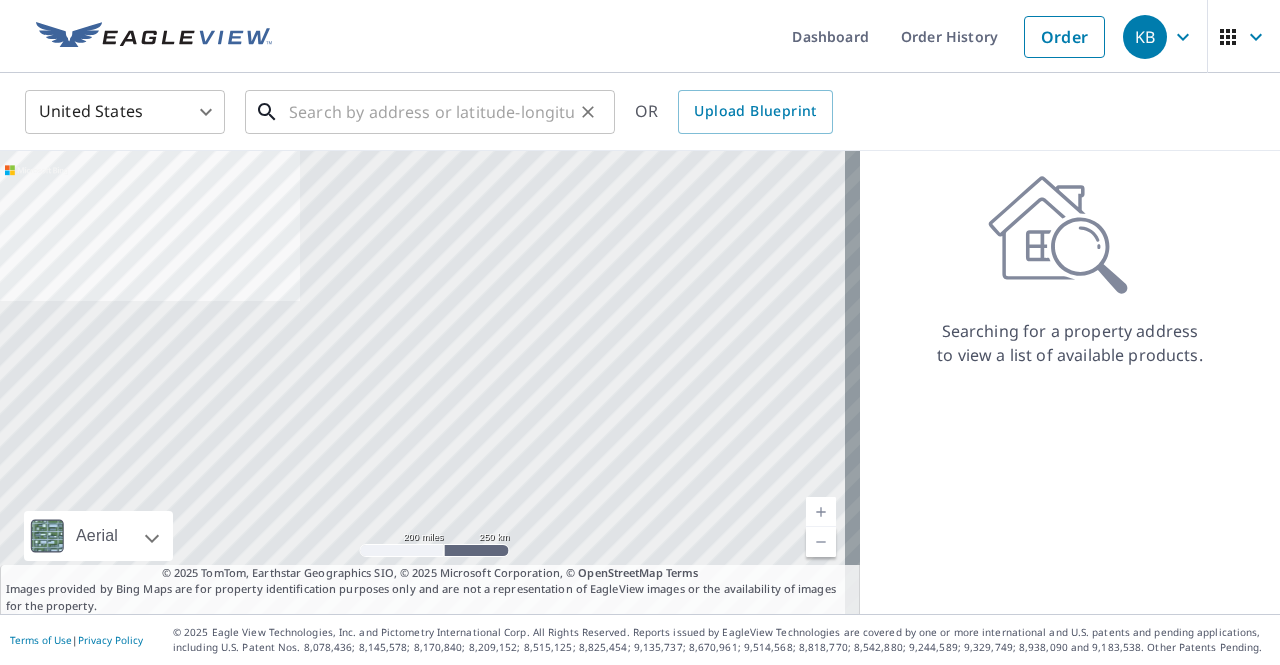 click at bounding box center [431, 112] 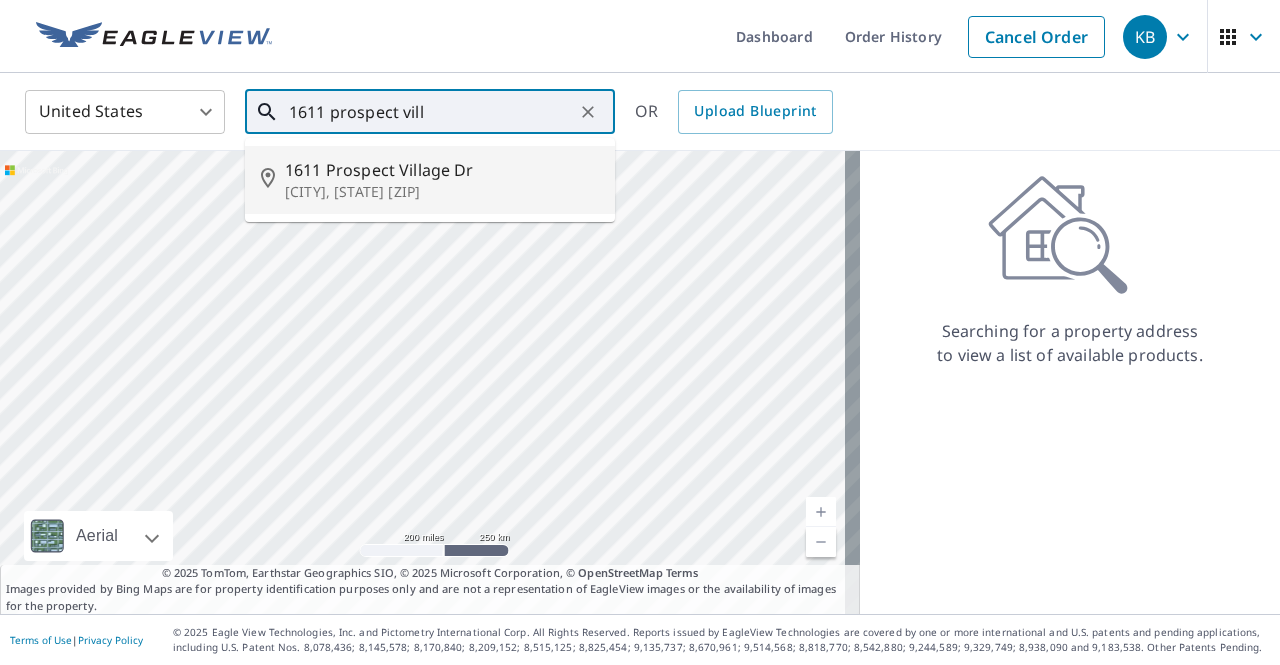 click on "1611 Prospect Village Dr" at bounding box center [442, 170] 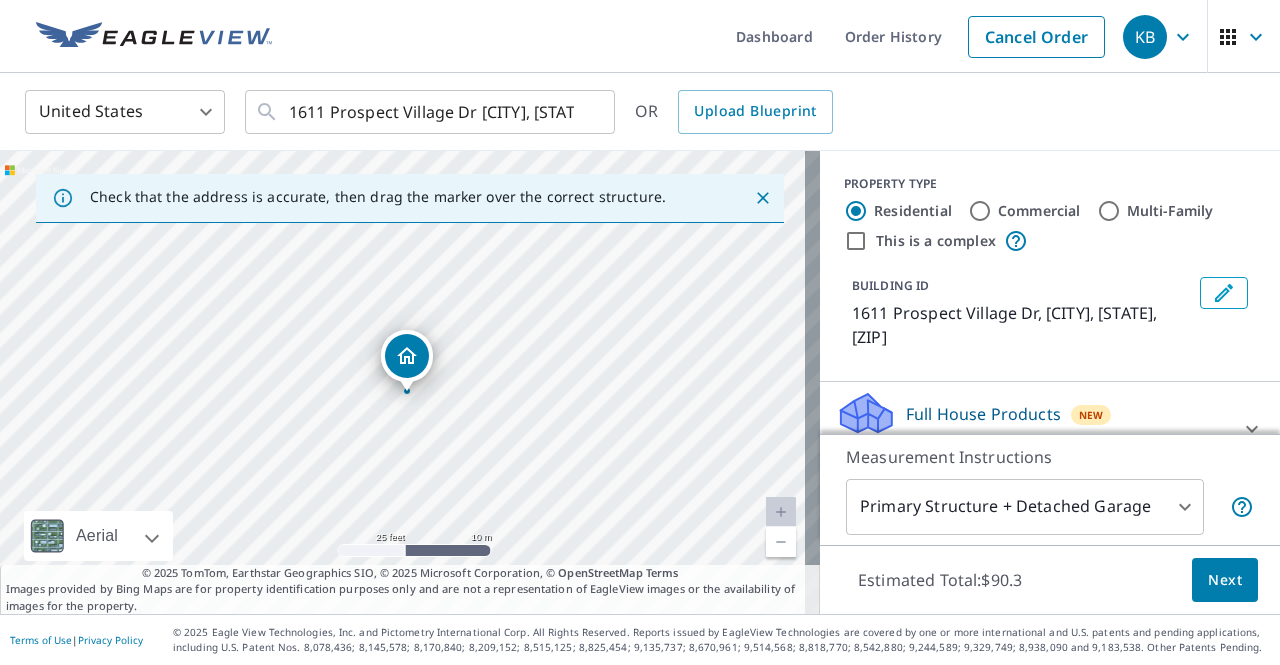drag, startPoint x: 402, startPoint y: 347, endPoint x: 406, endPoint y: 359, distance: 12.649111 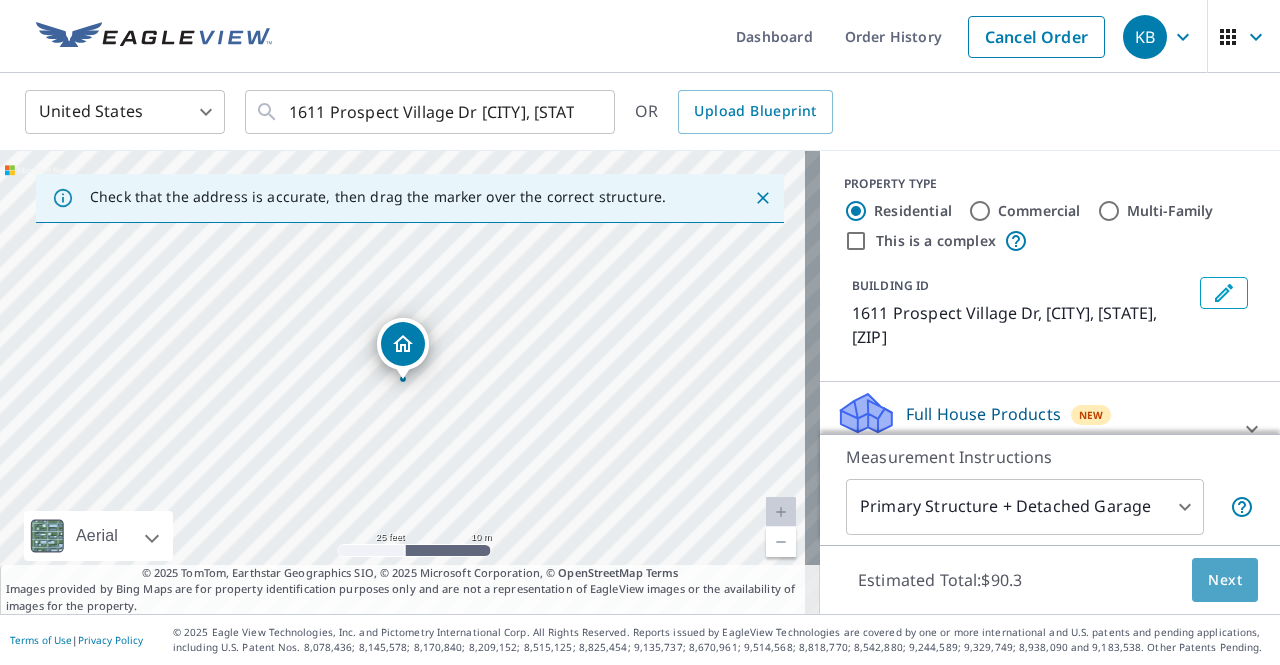 click on "Next" at bounding box center (1225, 580) 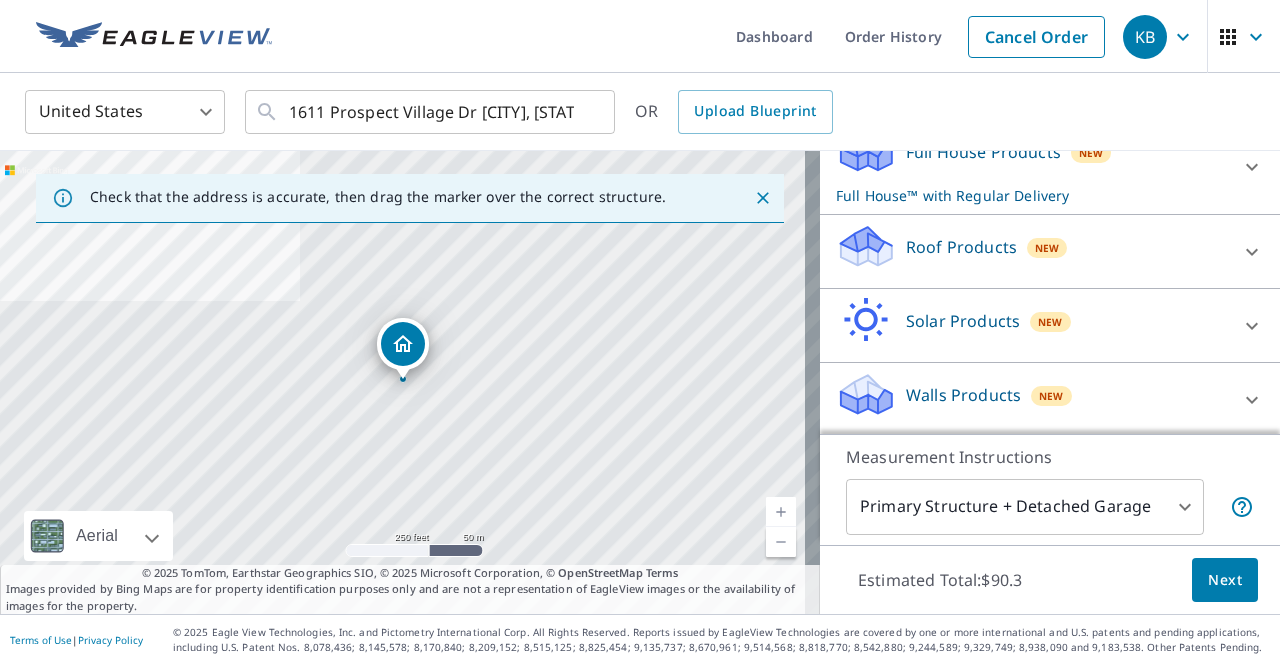 scroll, scrollTop: 198, scrollLeft: 0, axis: vertical 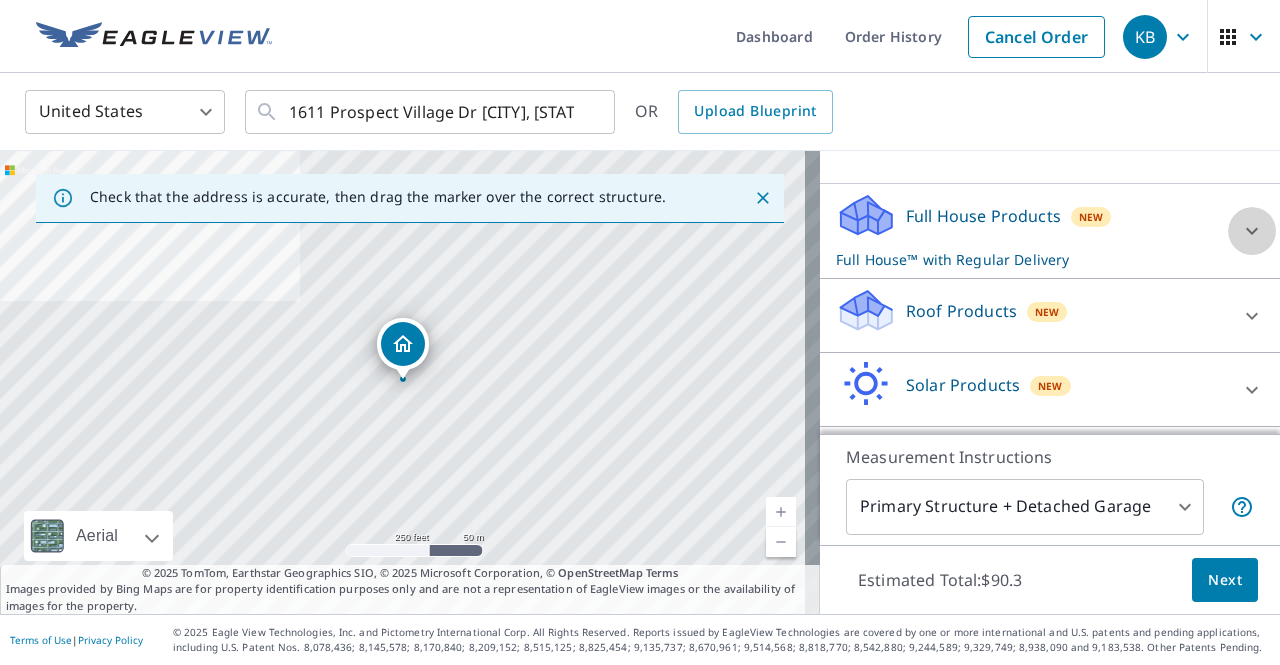 click at bounding box center (1252, 231) 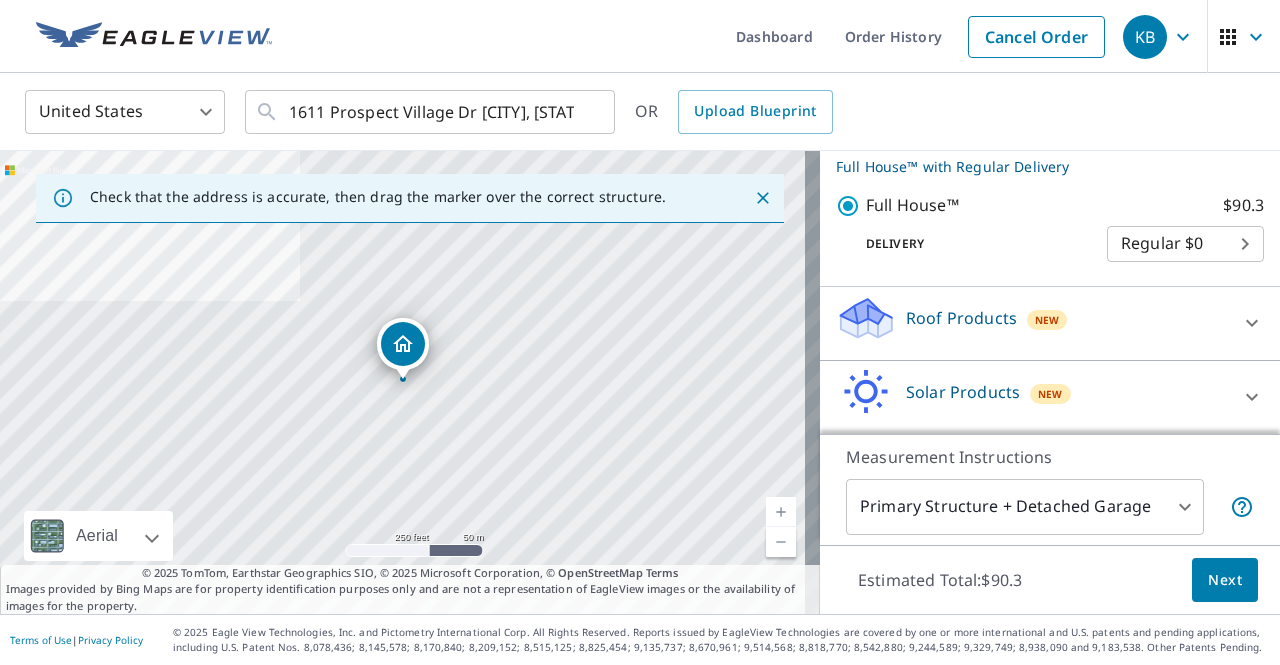 scroll, scrollTop: 363, scrollLeft: 0, axis: vertical 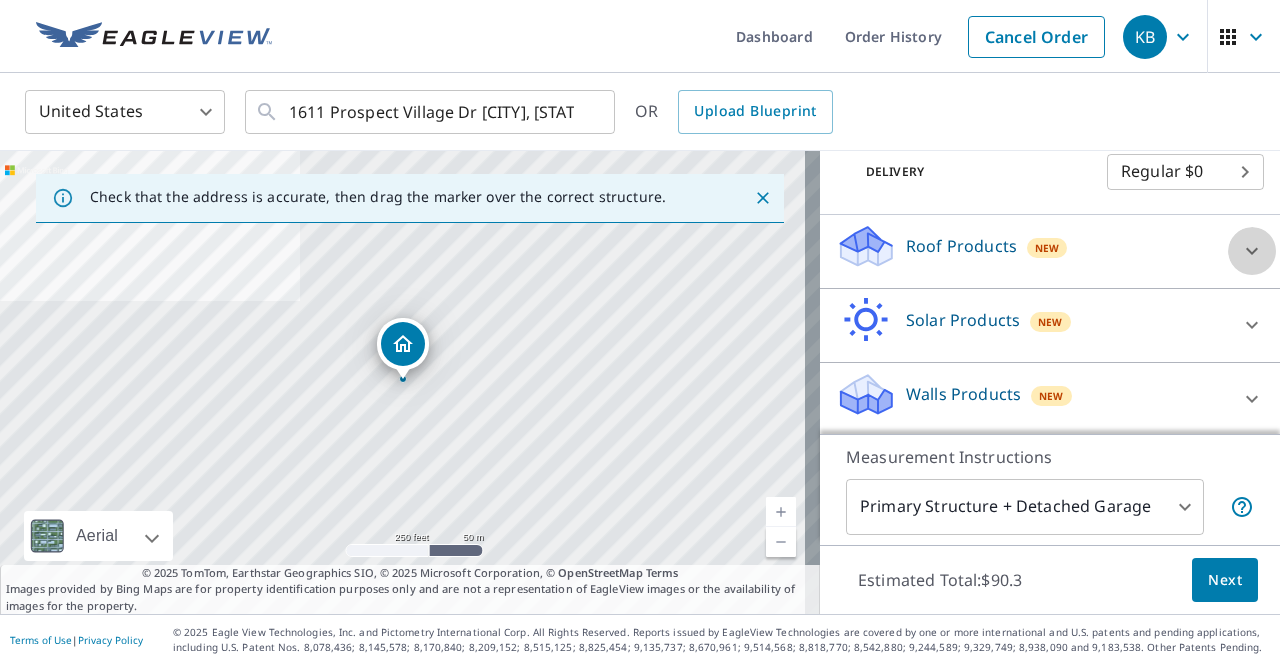 click at bounding box center [1252, 65] 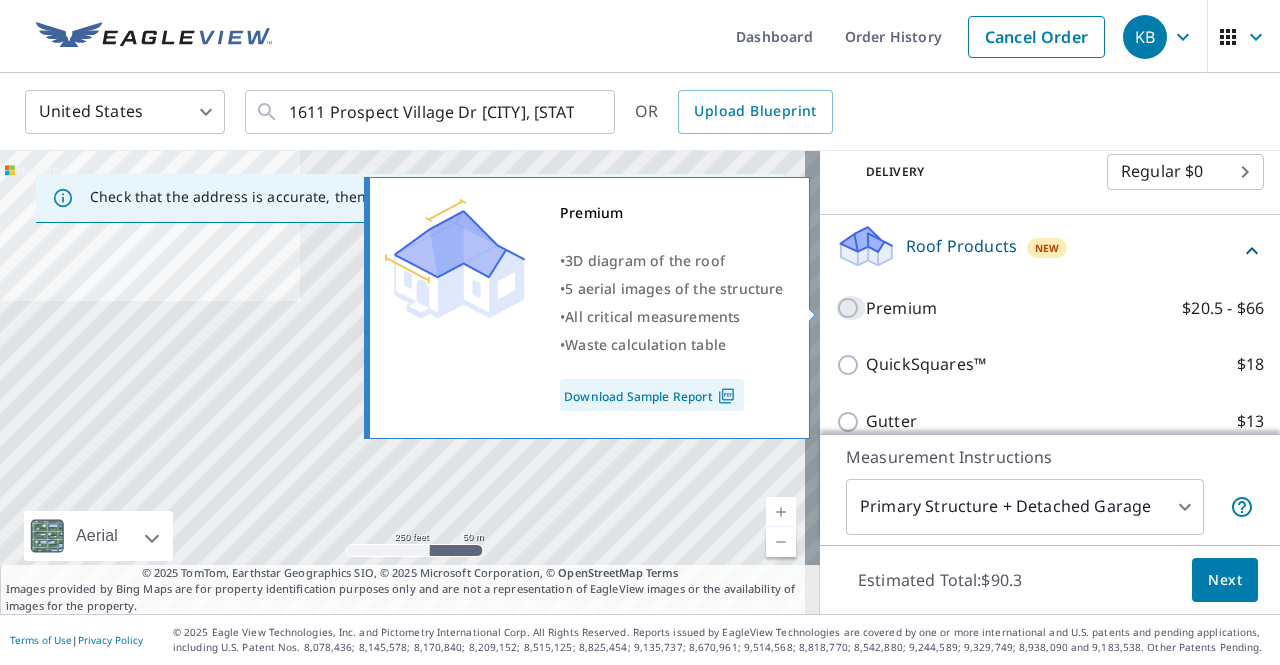 click on "Premium $20.5 - $66" at bounding box center (851, 308) 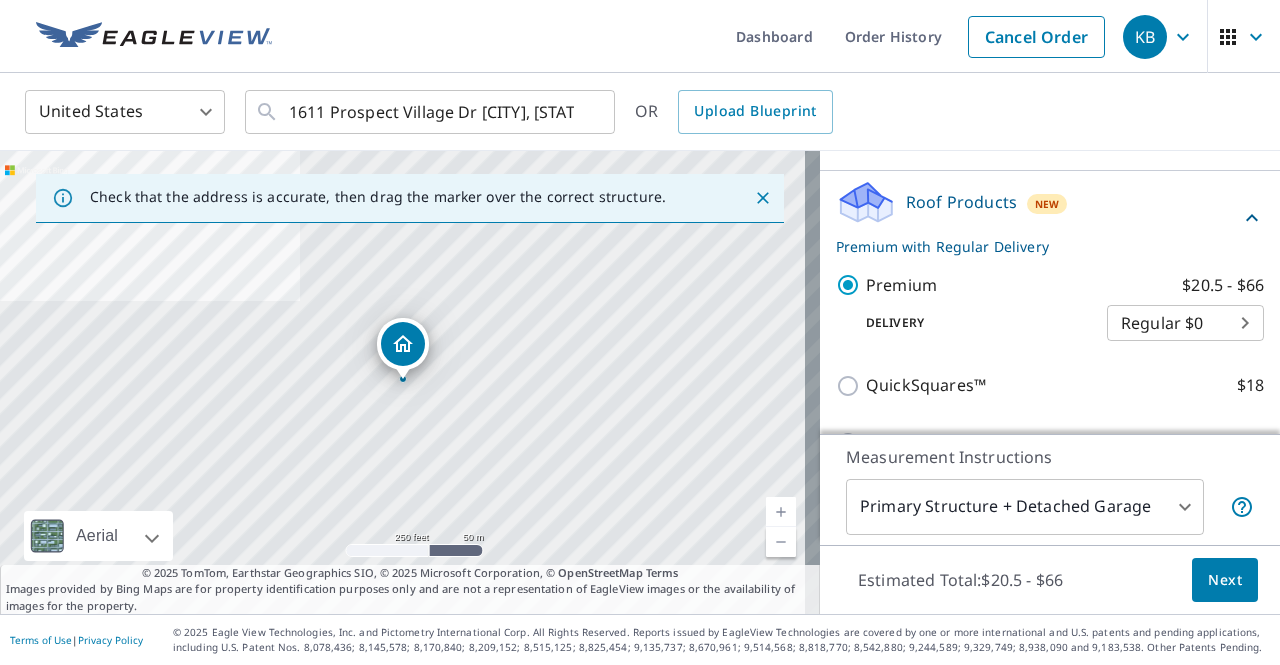 click on "Next" at bounding box center [1225, 580] 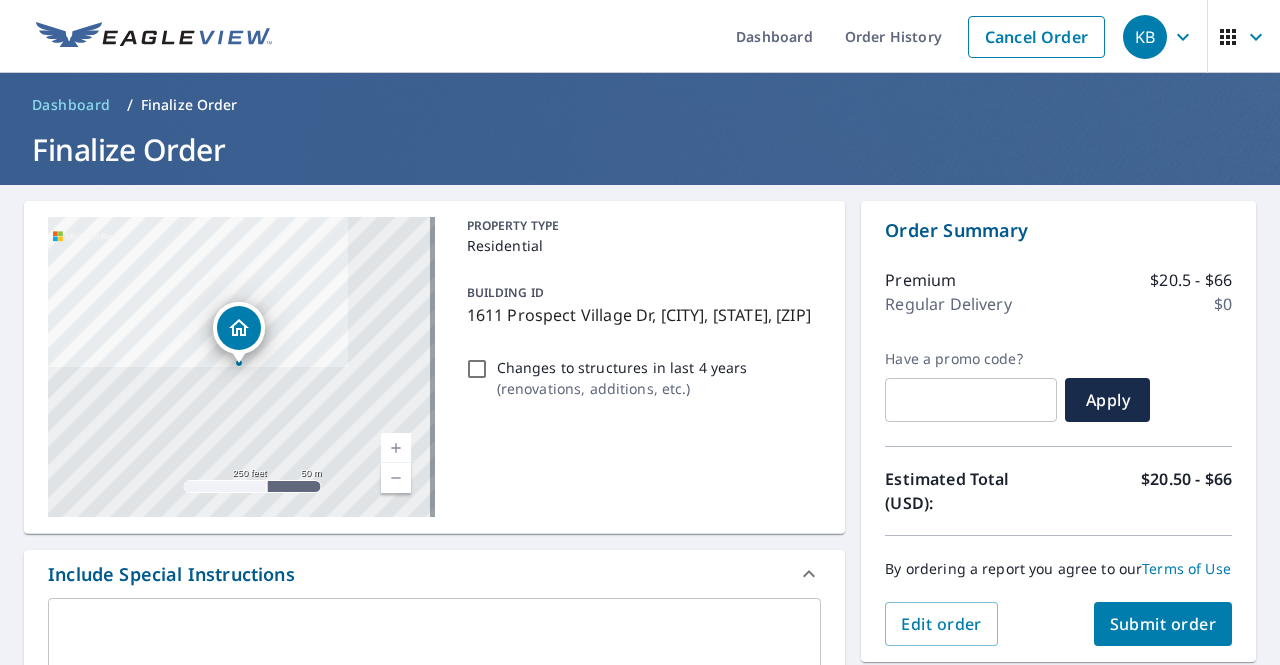 scroll, scrollTop: 400, scrollLeft: 0, axis: vertical 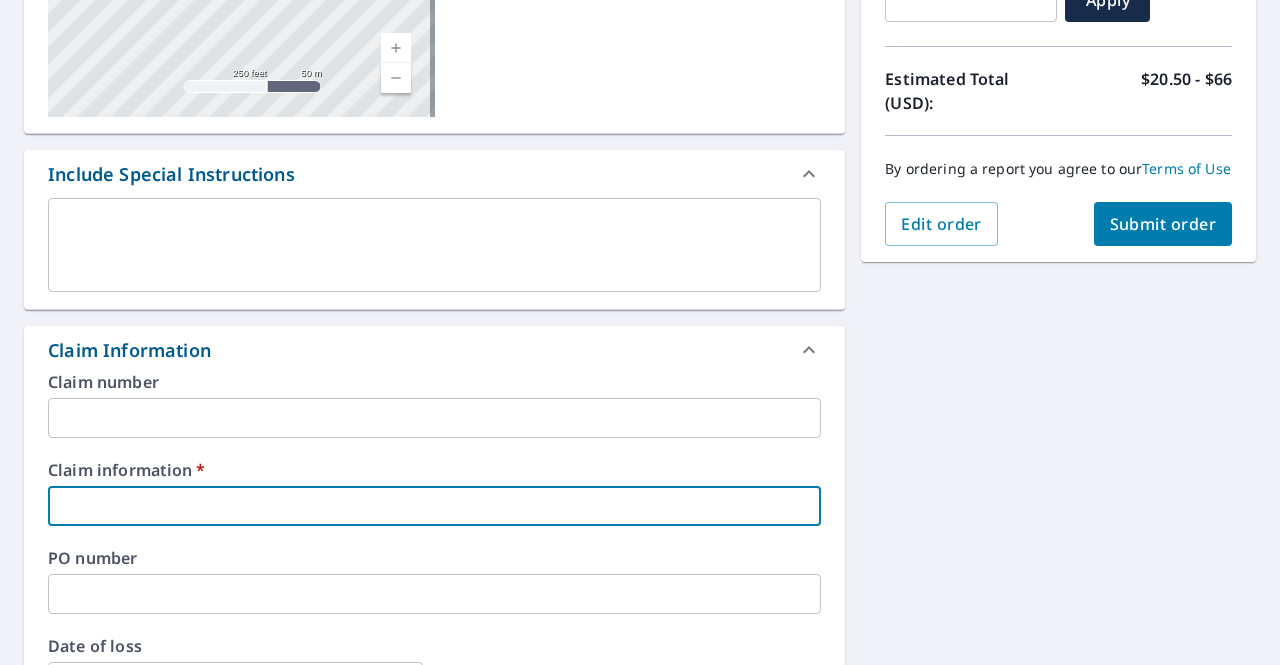 click at bounding box center [434, 506] 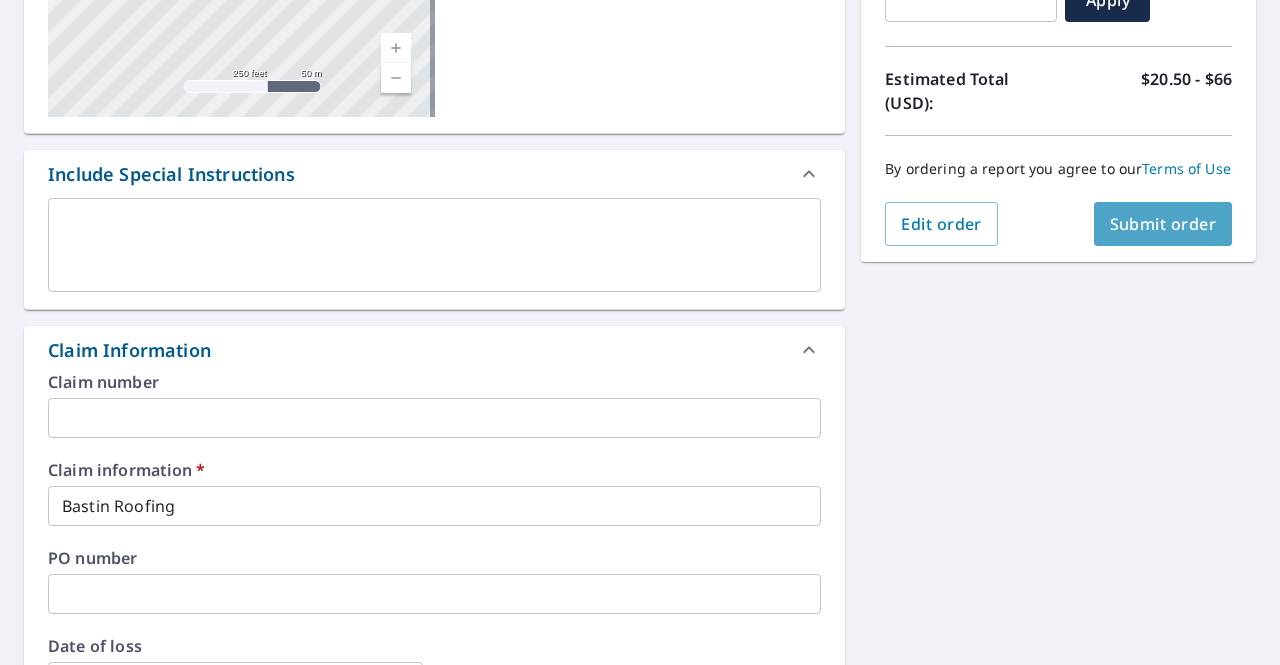 click on "Submit order" at bounding box center [1163, 224] 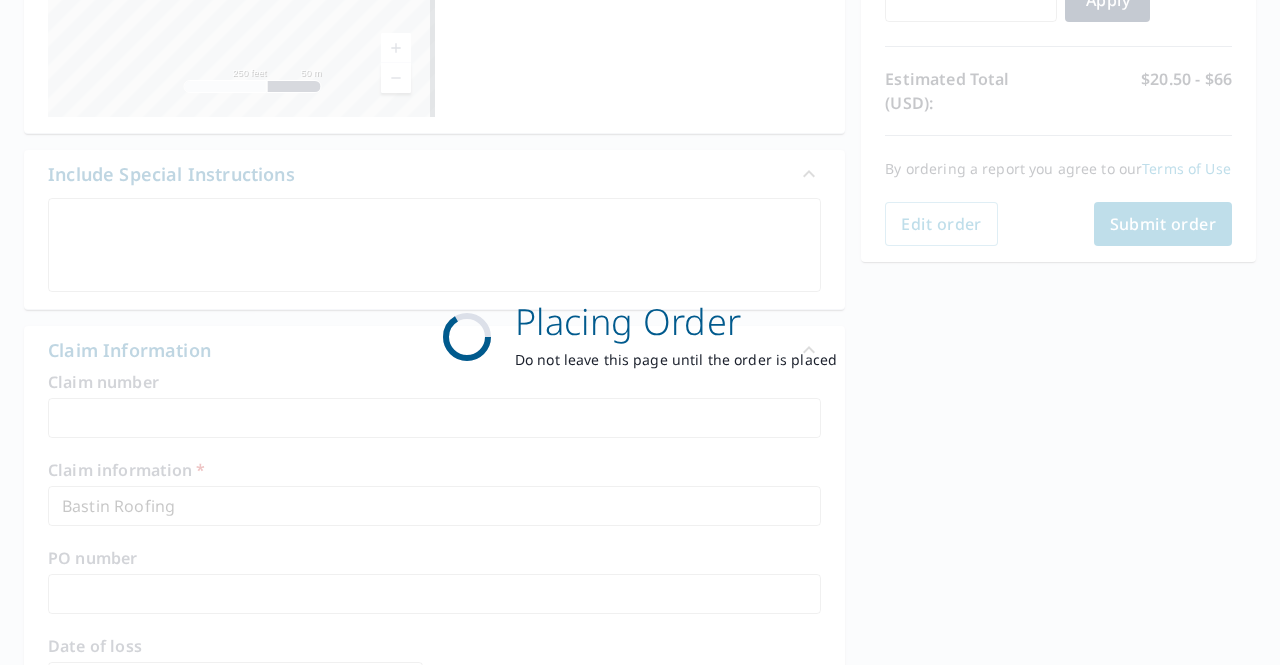 click on "Placing Order Do not leave this page until the order is placed" at bounding box center [640, 332] 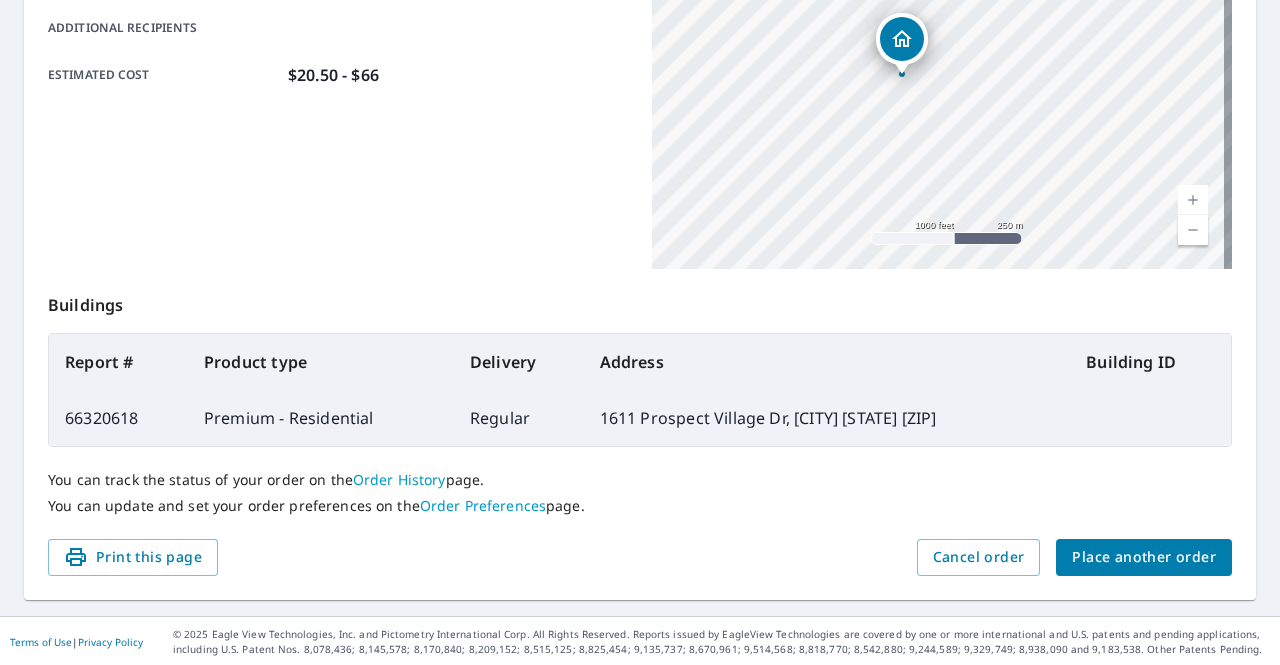 scroll, scrollTop: 10, scrollLeft: 0, axis: vertical 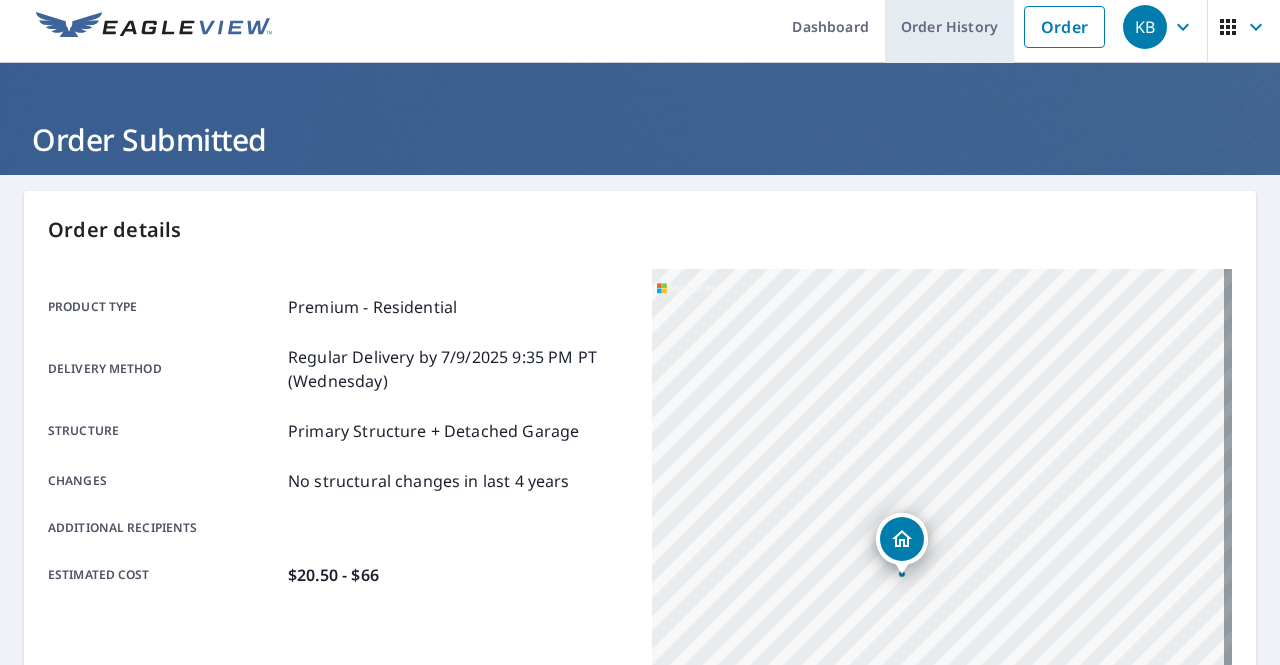 click on "Order History" at bounding box center [949, 26] 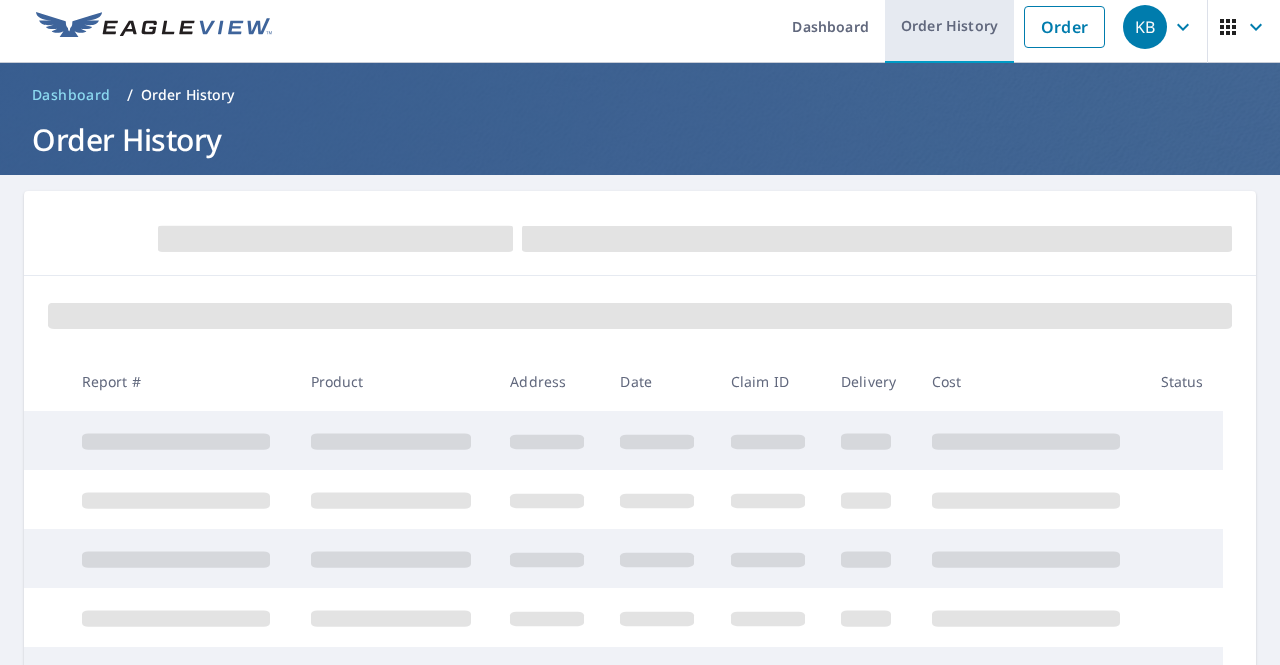 click on "Order History" at bounding box center [949, 26] 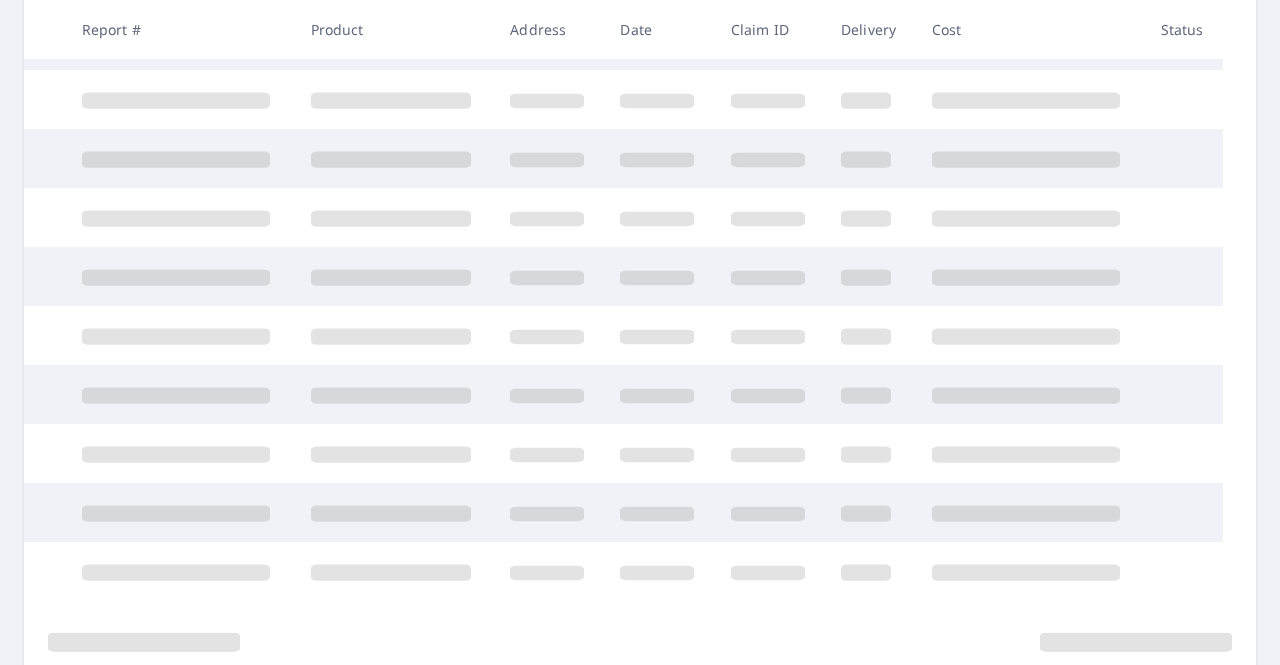 scroll, scrollTop: 0, scrollLeft: 0, axis: both 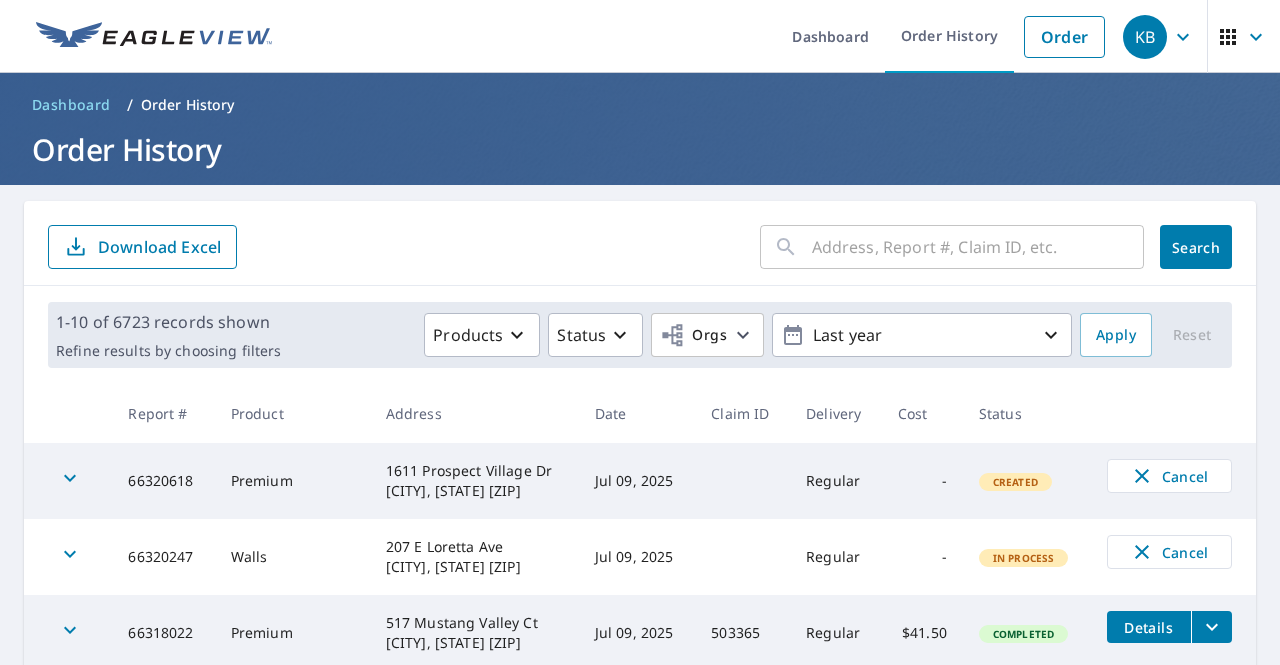 click at bounding box center (742, 481) 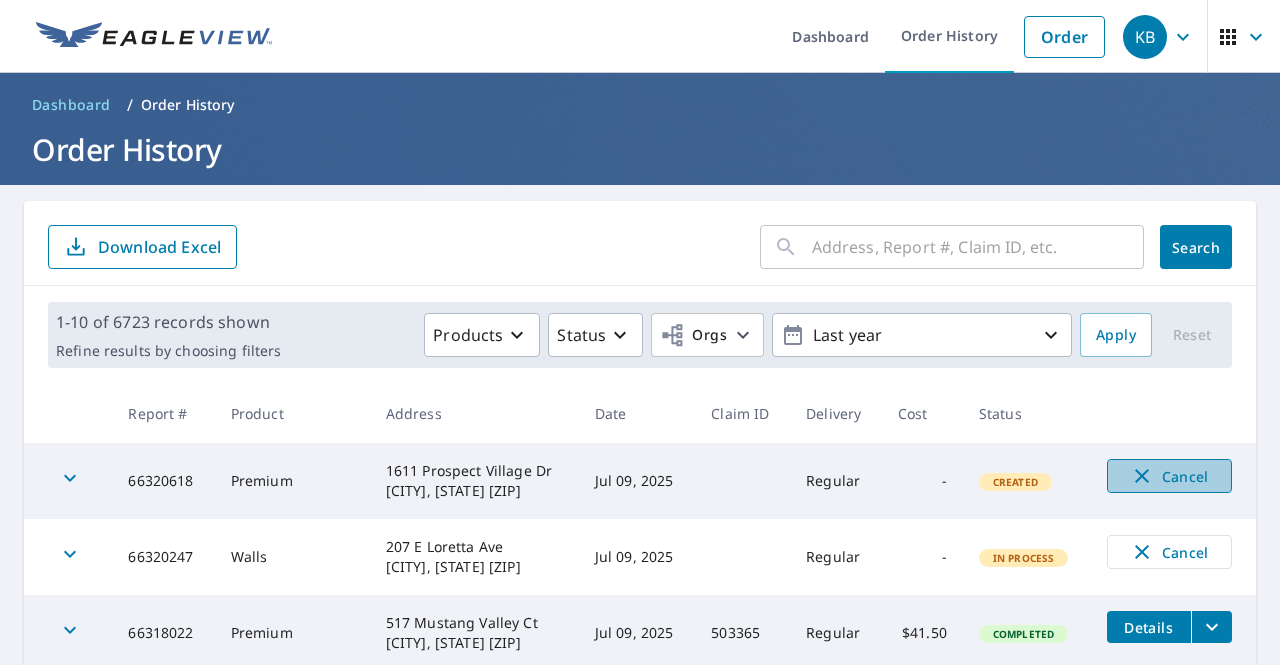 click at bounding box center (1142, 476) 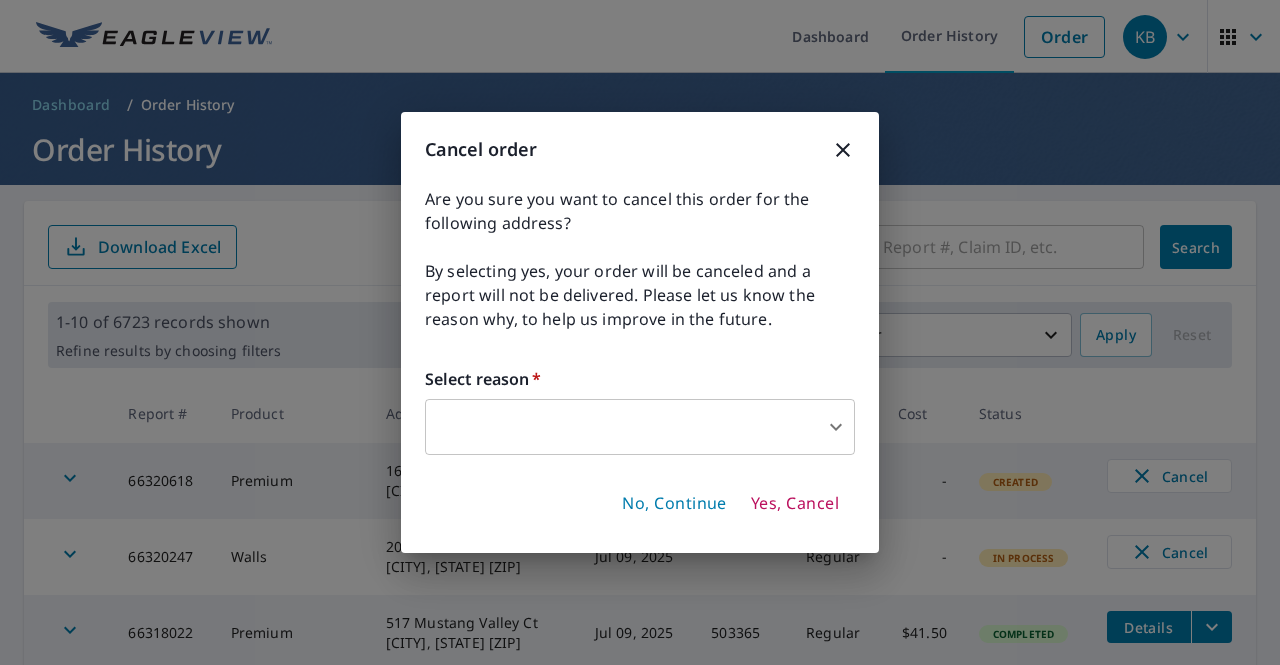 click on "Yes, Cancel" at bounding box center [795, 504] 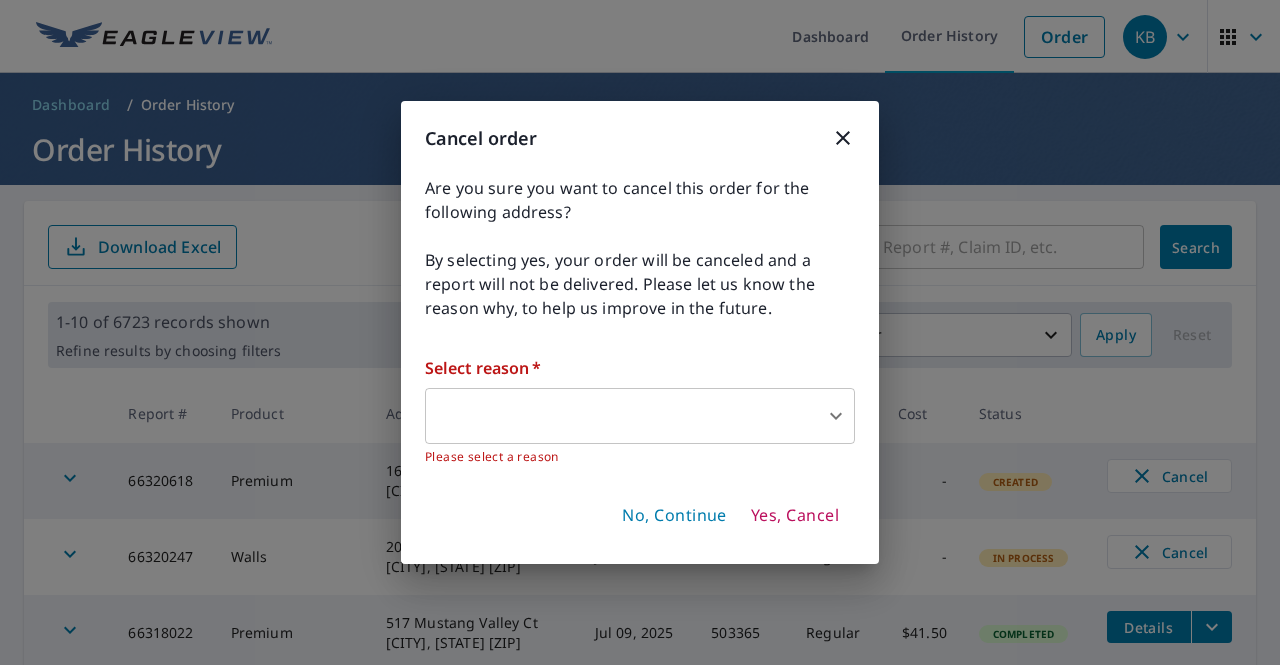click on "Yes, Cancel" at bounding box center (795, 516) 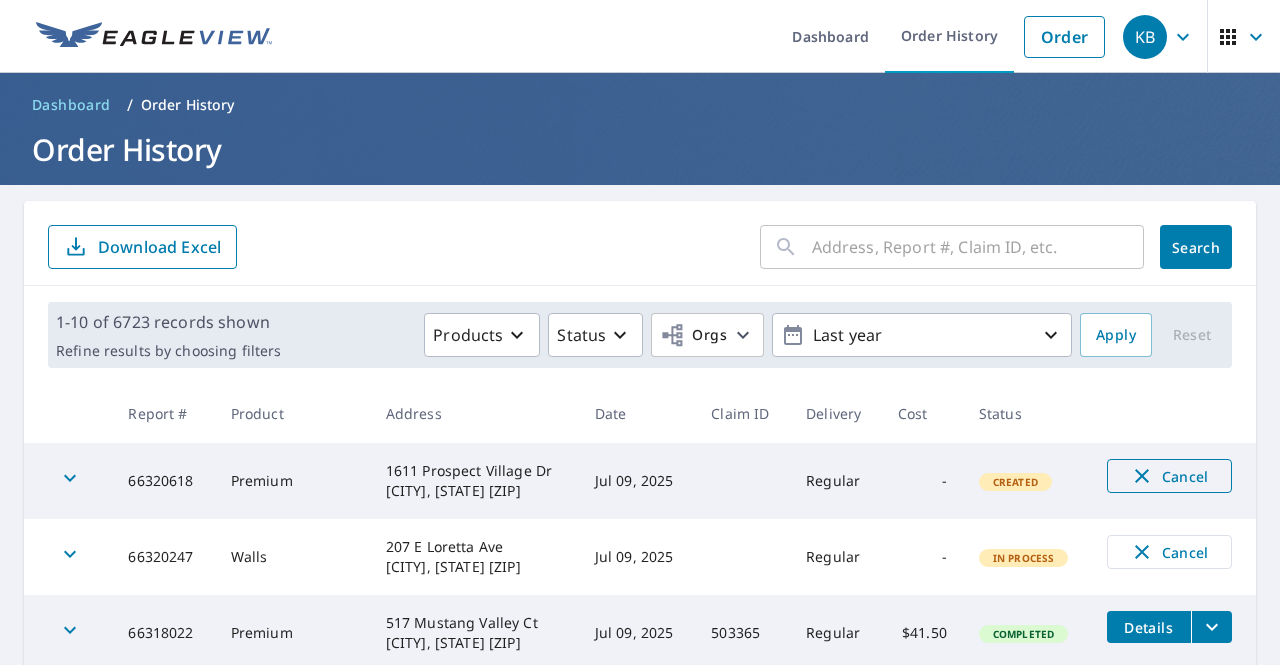 click at bounding box center (1142, 476) 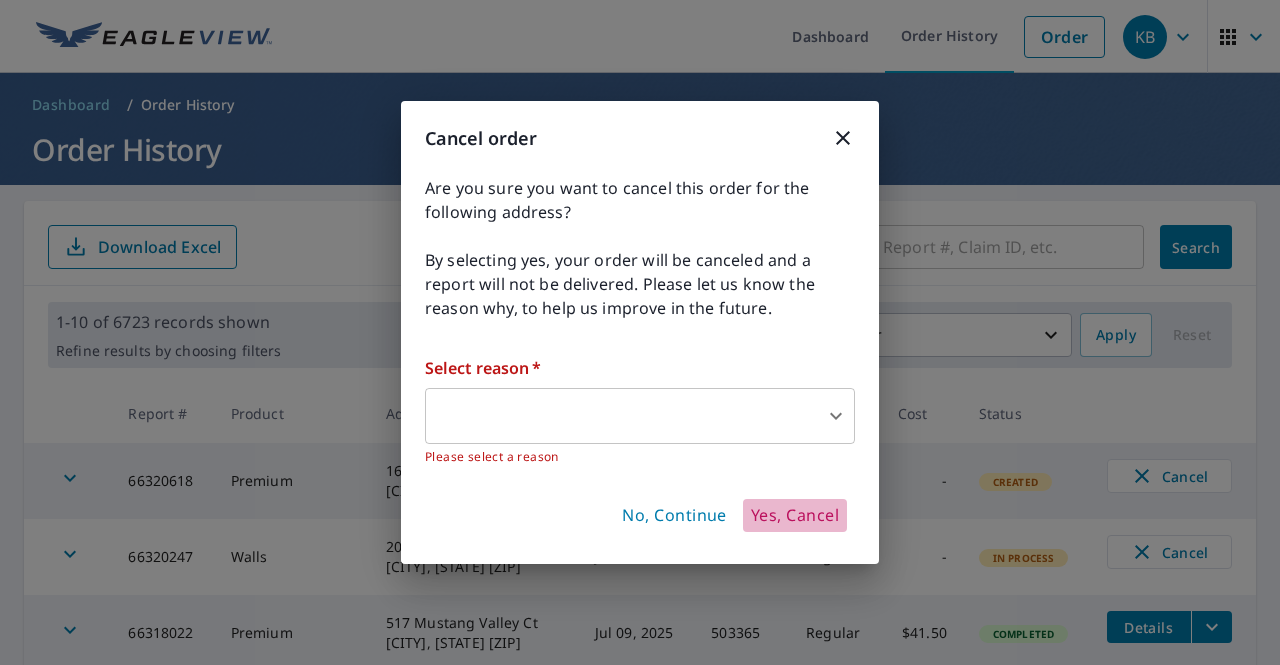 click on "Yes, Cancel" at bounding box center [795, 516] 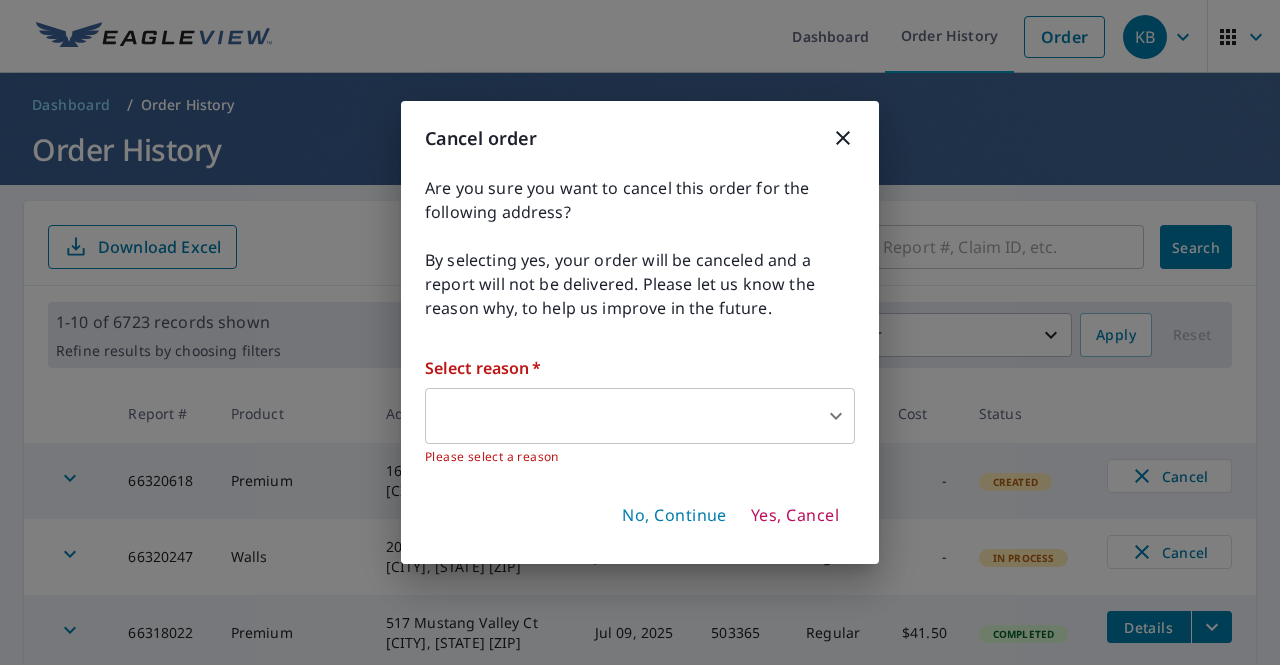 click on "KB KB
Dashboard Order History Order KB Dashboard / Order History Order History ​ Search Download Excel 1-10 of 6723 records shown Refine results by choosing filters Products Status Orgs Last year Apply Reset Report # Product Address Date Claim ID Delivery Cost Status 66320618 Premium 1611 Prospect Village Dr
[CITY], [STATE] [ZIP] Jul 09, 2025 Regular - Created Cancel 66320247 Walls 207 E Loretta Ave
[CITY], [STATE] [ZIP] Jul 09, 2025 Regular - In Process Cancel 66318022 Premium 517 Mustang Valley Ct
[CITY], [STATE] [ZIP] Jul 09, 2025 503365 Regular $41.50 Completed Details 66317731 Premium 7510 York Dr
[CITY], [STATE] [ZIP] Jul 09, 2025 910615 Regular $41.50 Completed Details 66315875 Extended Cov 2D 2858 Quenley St
[CITY], [STATE] [ZIP] Jul 09, 2025 Regular $20.50 Completed Details Edit Pitch 66315773 Premium 2827 Tamarack Dr
[CITY], [STATE] [ZIP] Jul 09, 2025 Regular $20.50 Completed Details 66315663 Full House™ 50 Main St
[CITY], [STATE] [ZIP] Jul 09, 2025 Regular - In Process Cancel 66314200 - 10" at bounding box center (640, 332) 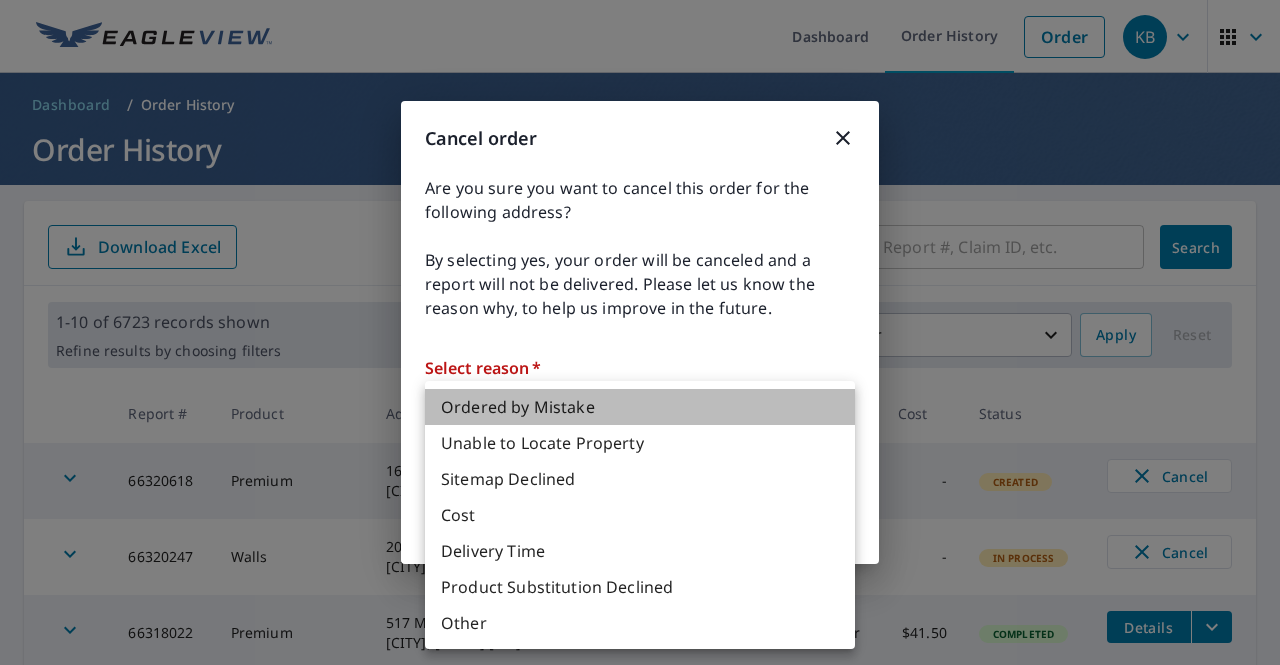 click on "Ordered by Mistake" at bounding box center (640, 407) 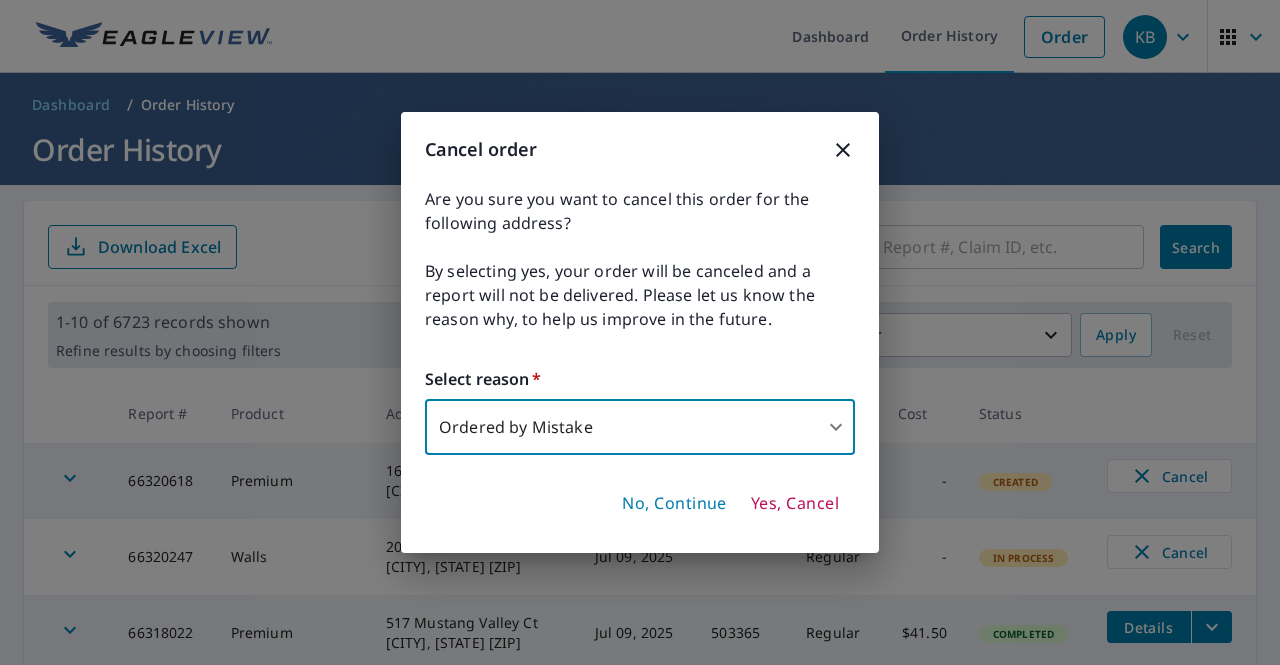 click on "Yes, Cancel" at bounding box center [795, 504] 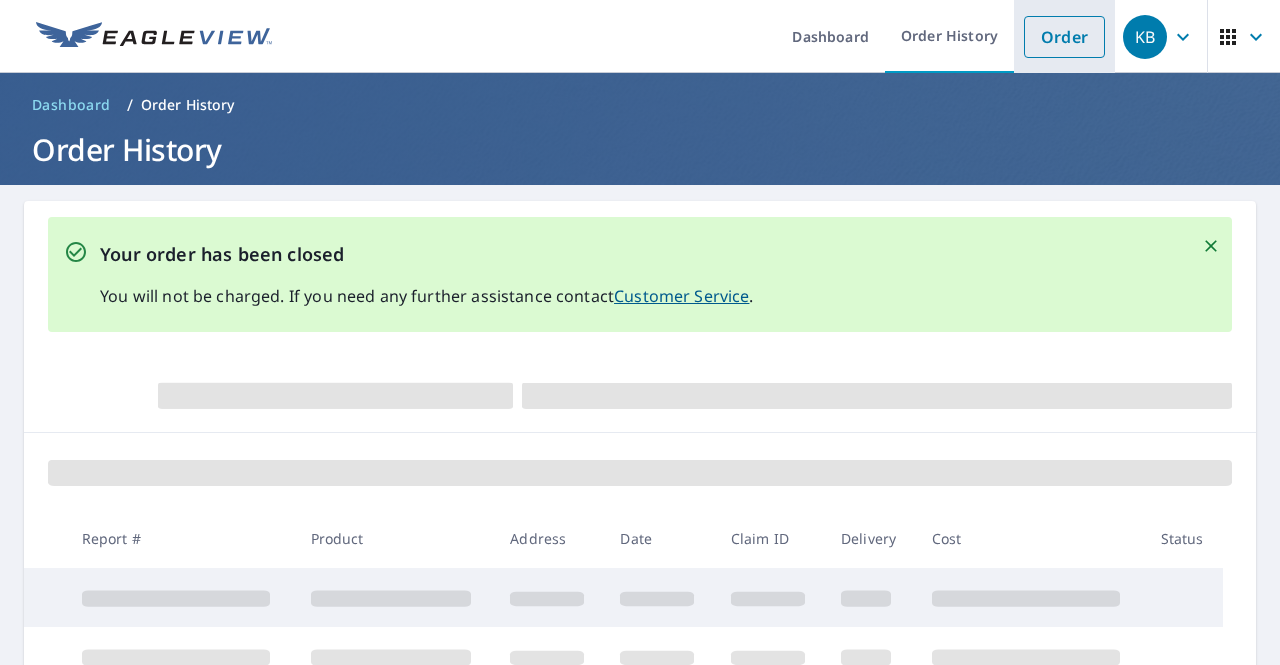 click on "Order" at bounding box center (1064, 37) 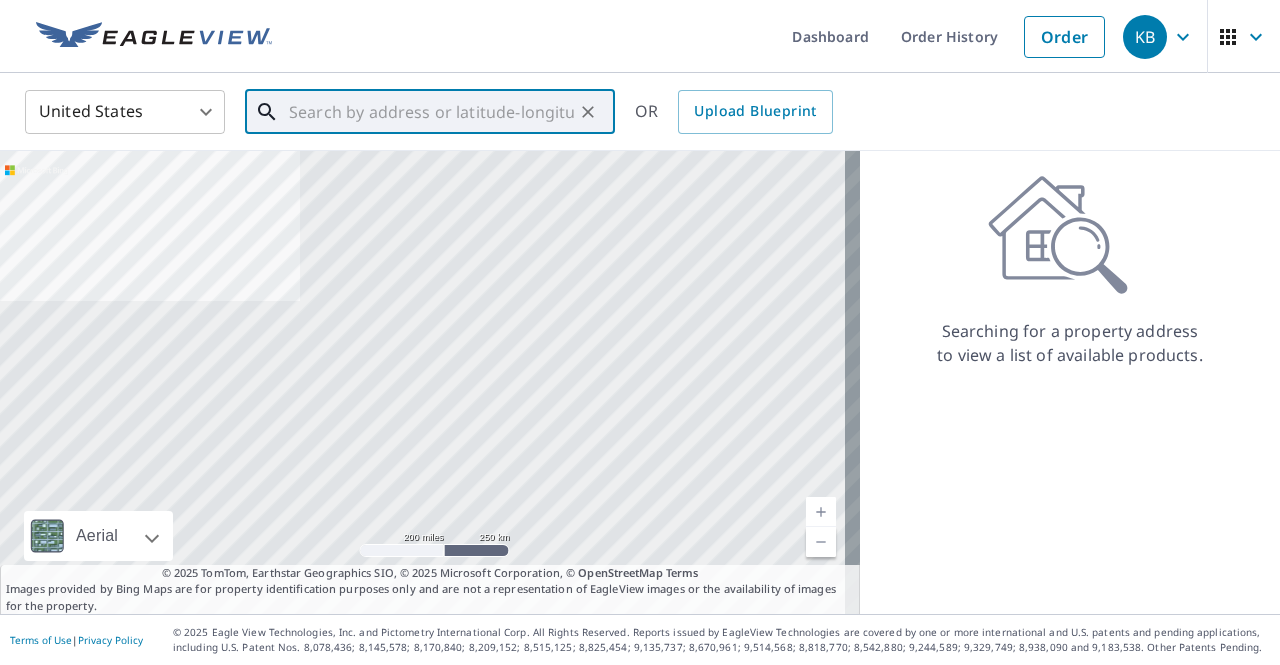 click at bounding box center (431, 112) 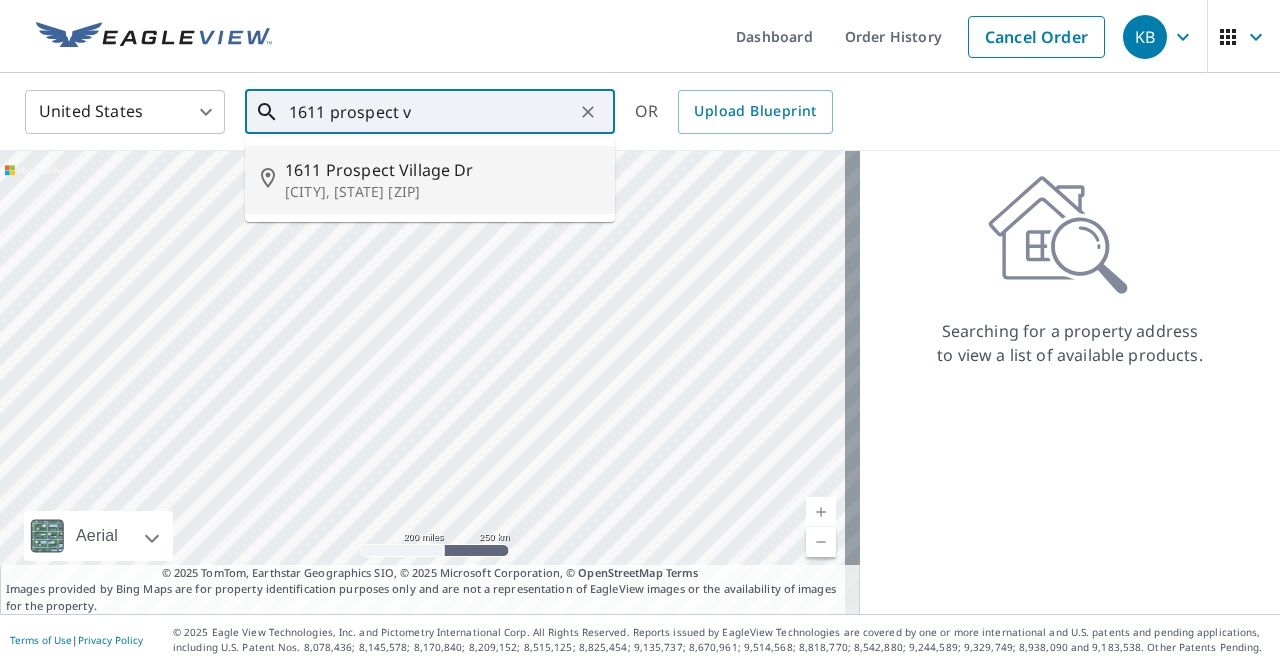click on "1611 Prospect Village Dr" at bounding box center (442, 170) 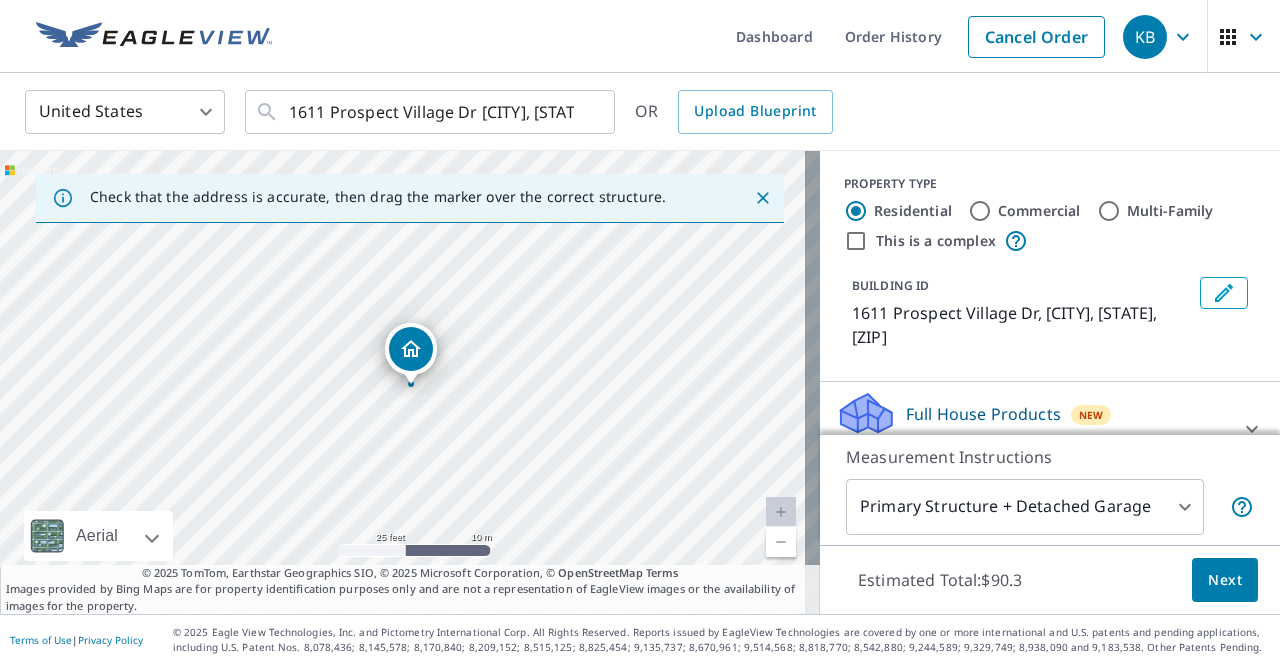 click on "1611 Prospect Village Dr [CITY], [STATE] [ZIP]" at bounding box center [410, 382] 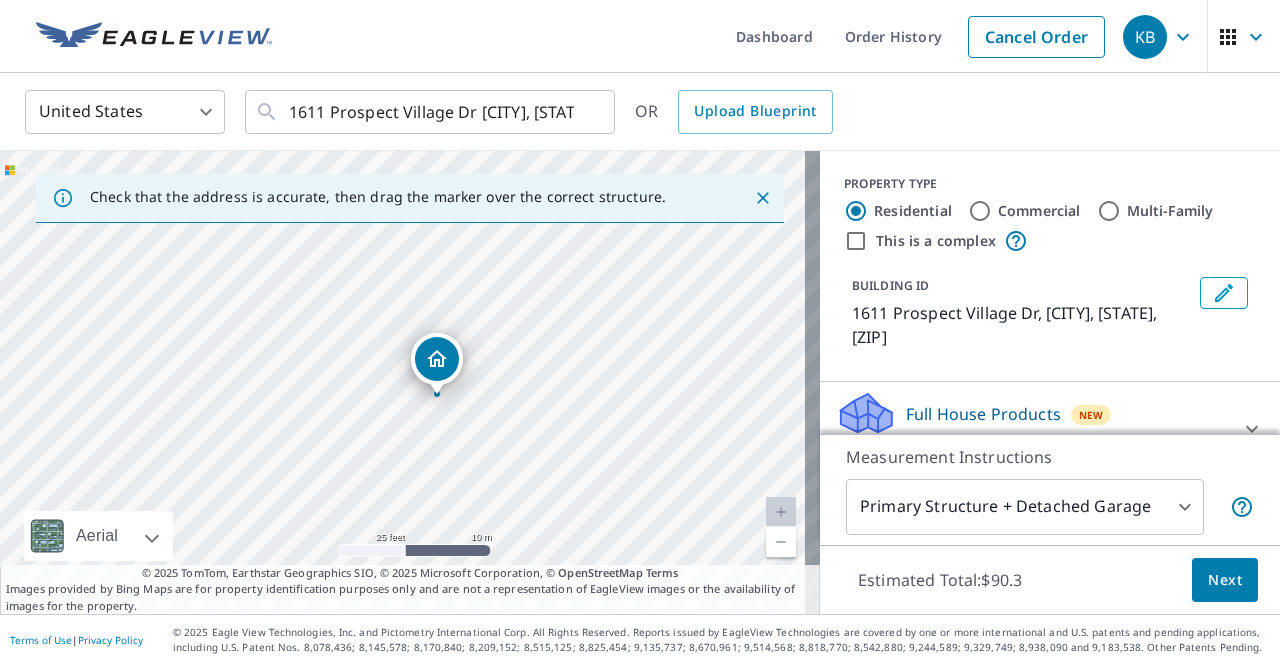 drag, startPoint x: 410, startPoint y: 361, endPoint x: 436, endPoint y: 371, distance: 27.856777 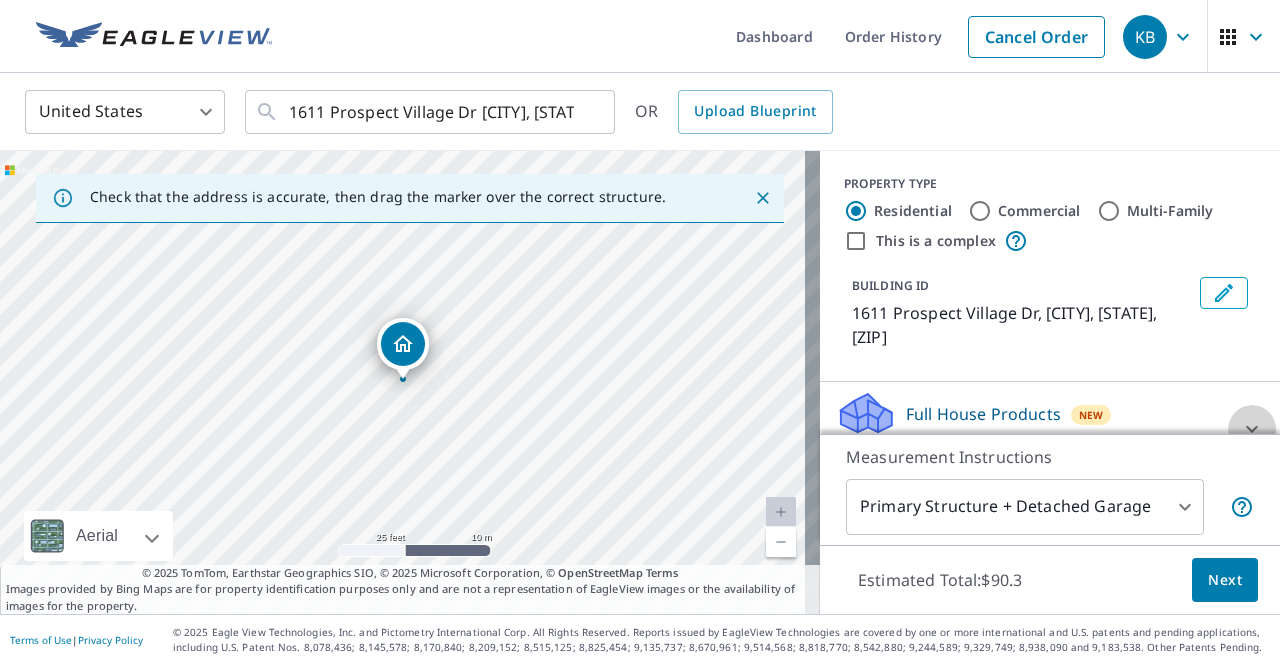click at bounding box center [1252, 429] 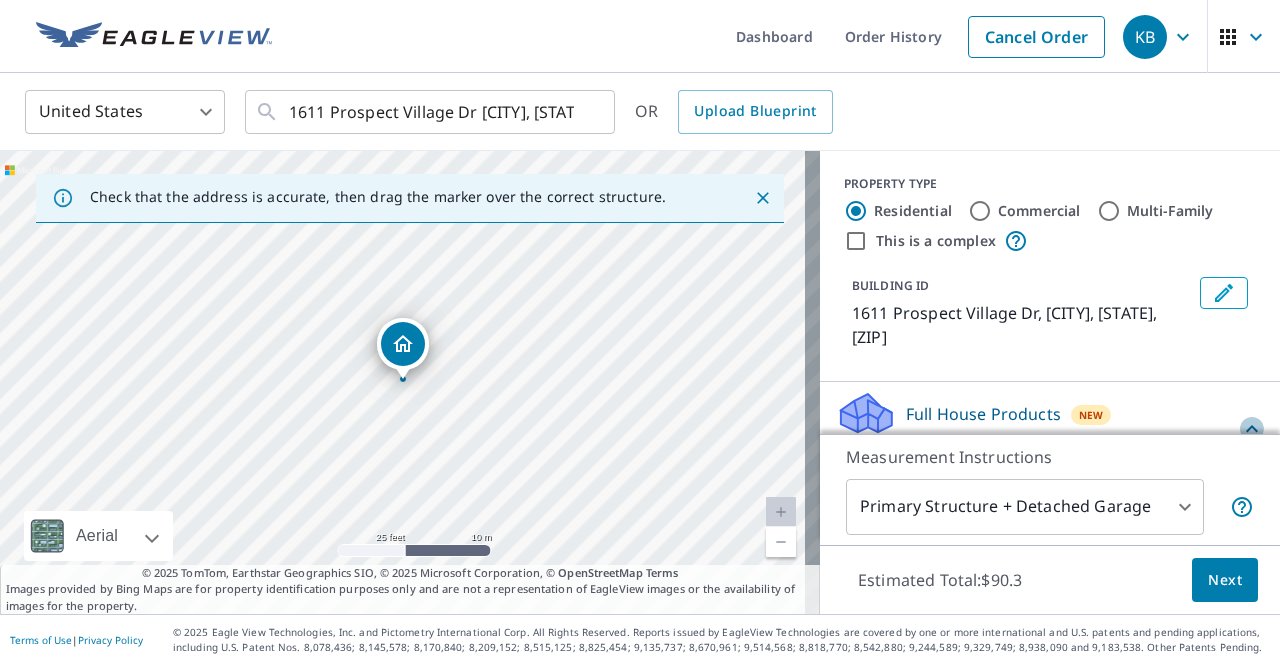 click at bounding box center (1252, 429) 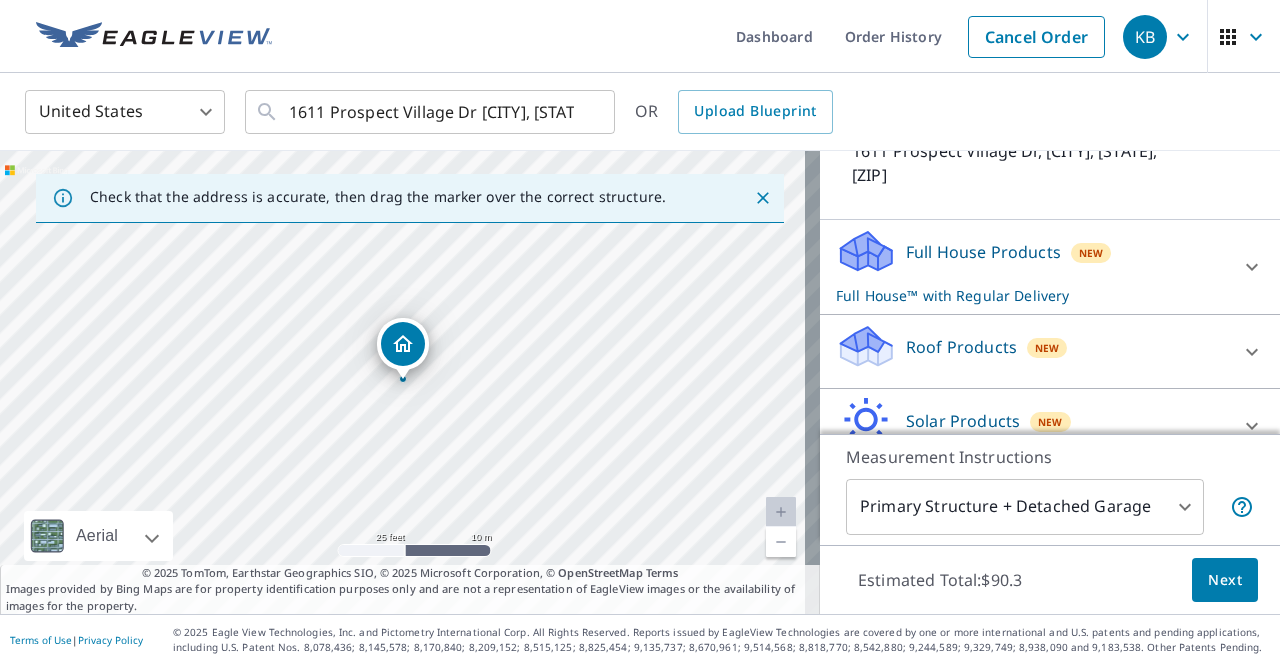 scroll, scrollTop: 262, scrollLeft: 0, axis: vertical 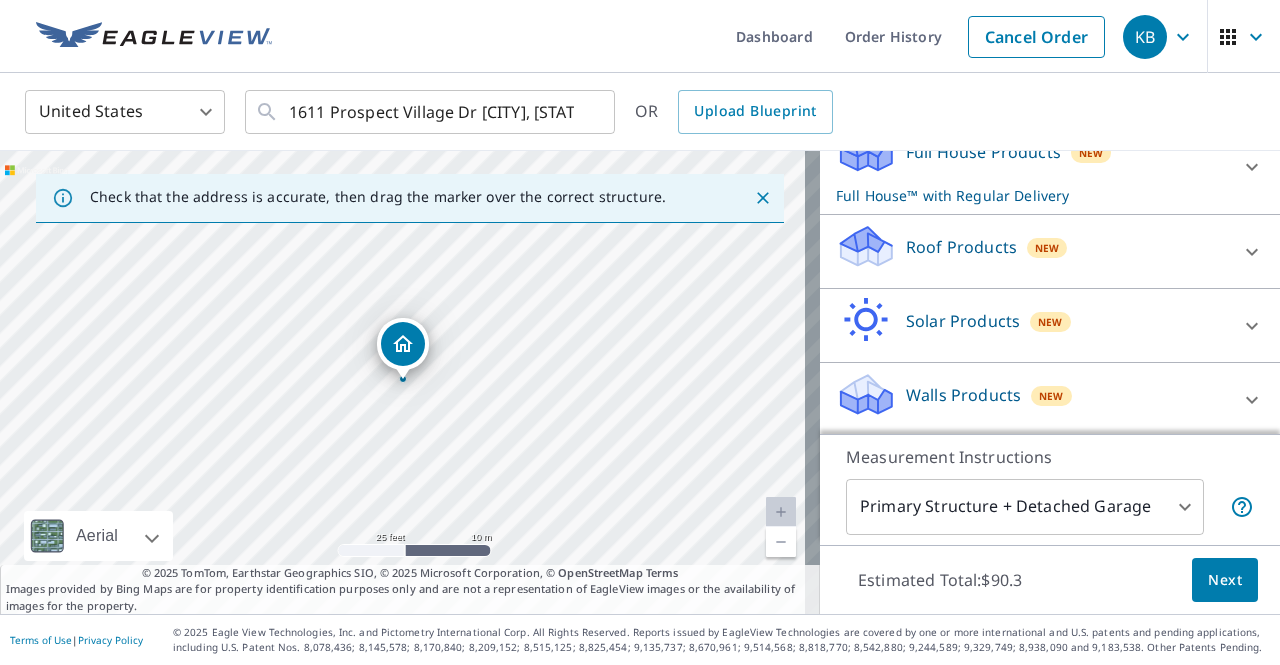 click at bounding box center (1252, 167) 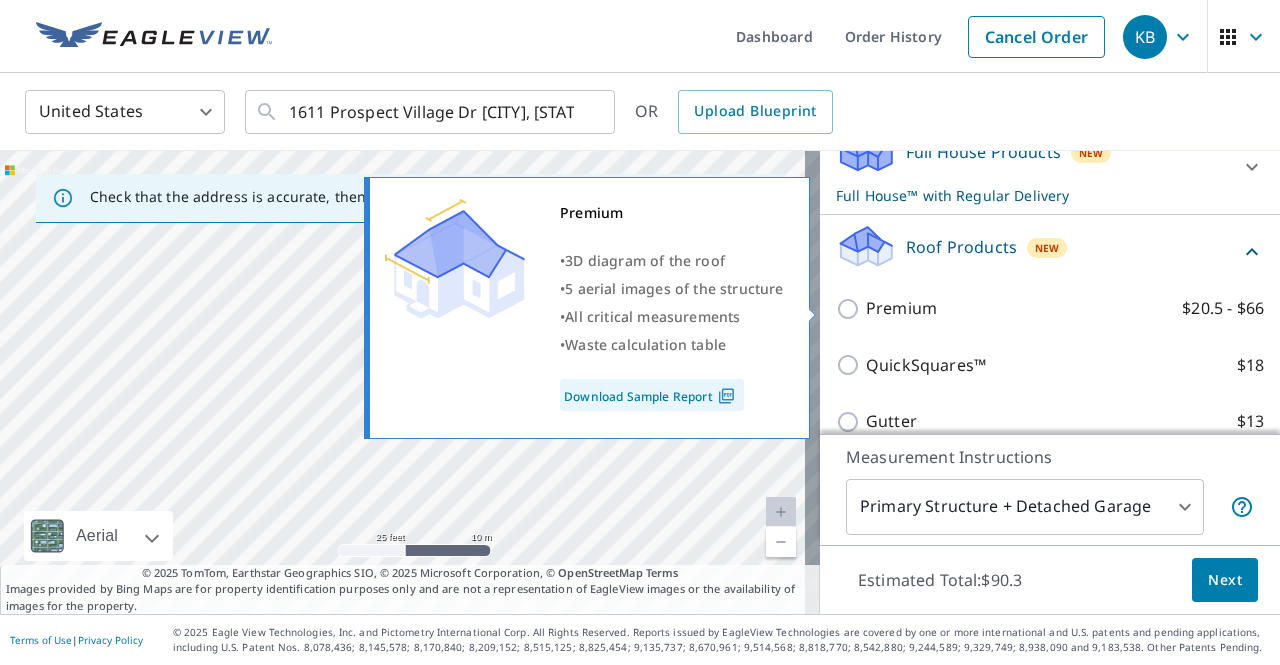 click on "Premium $20.5 - $66" at bounding box center (851, 309) 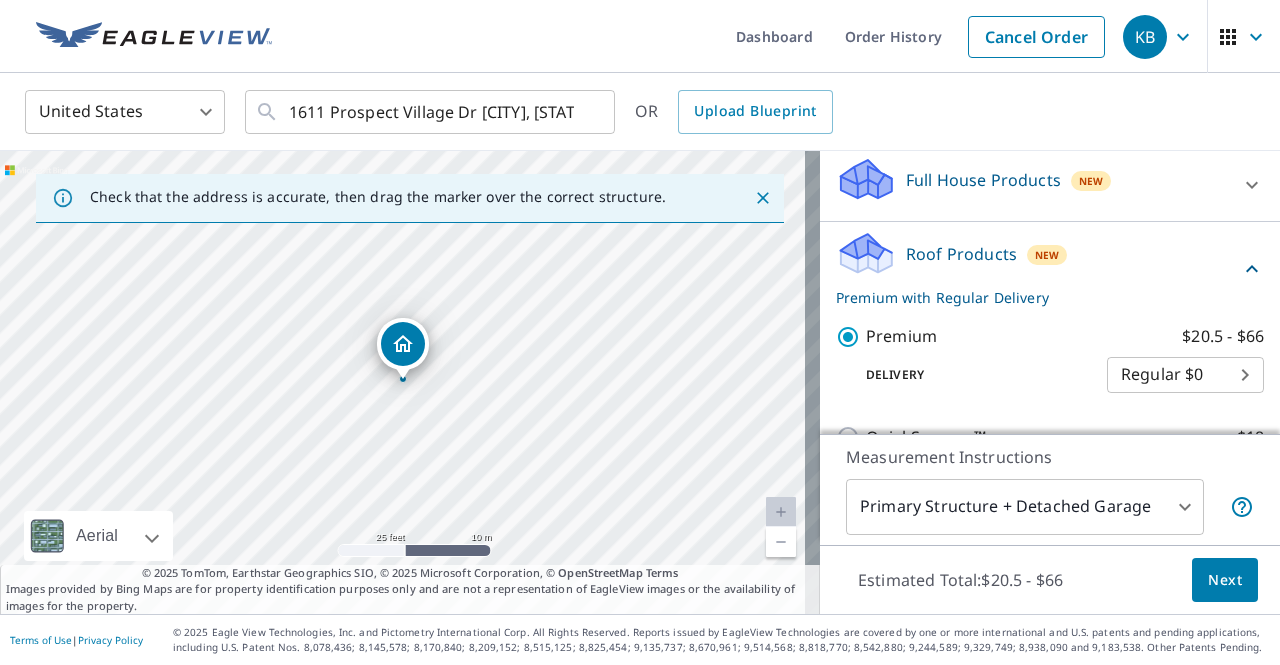 scroll, scrollTop: 534, scrollLeft: 0, axis: vertical 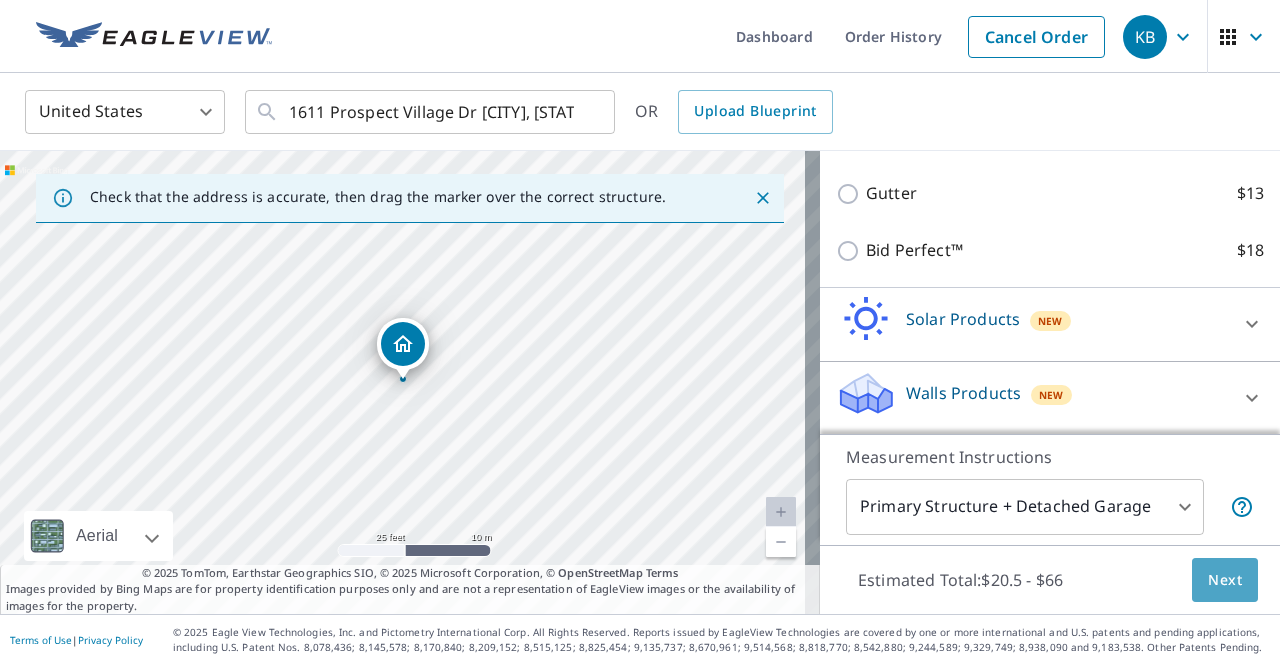 click on "Next" at bounding box center (1225, 580) 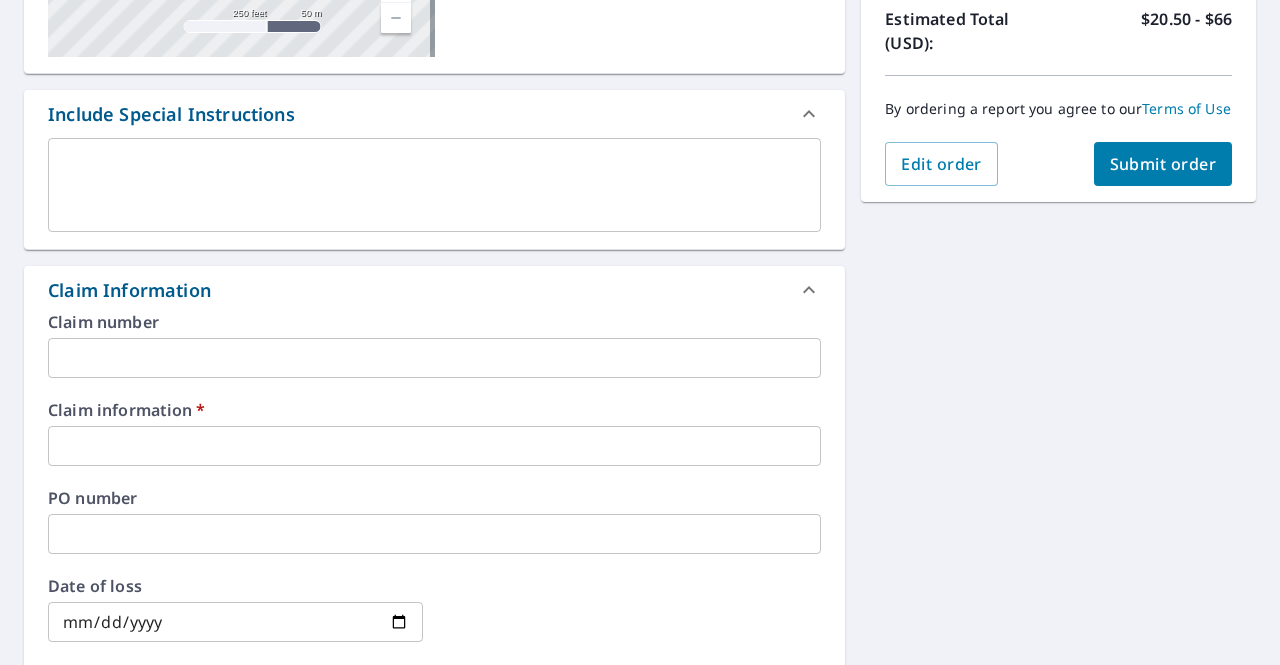 scroll, scrollTop: 600, scrollLeft: 0, axis: vertical 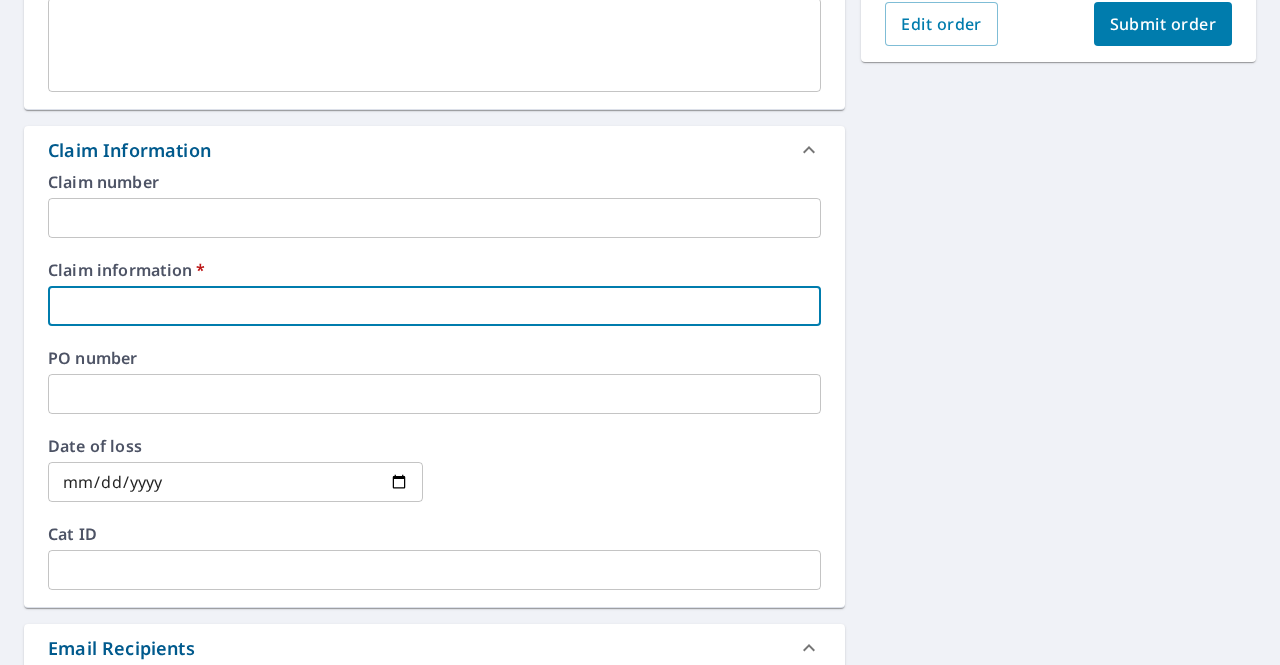 click at bounding box center [434, 306] 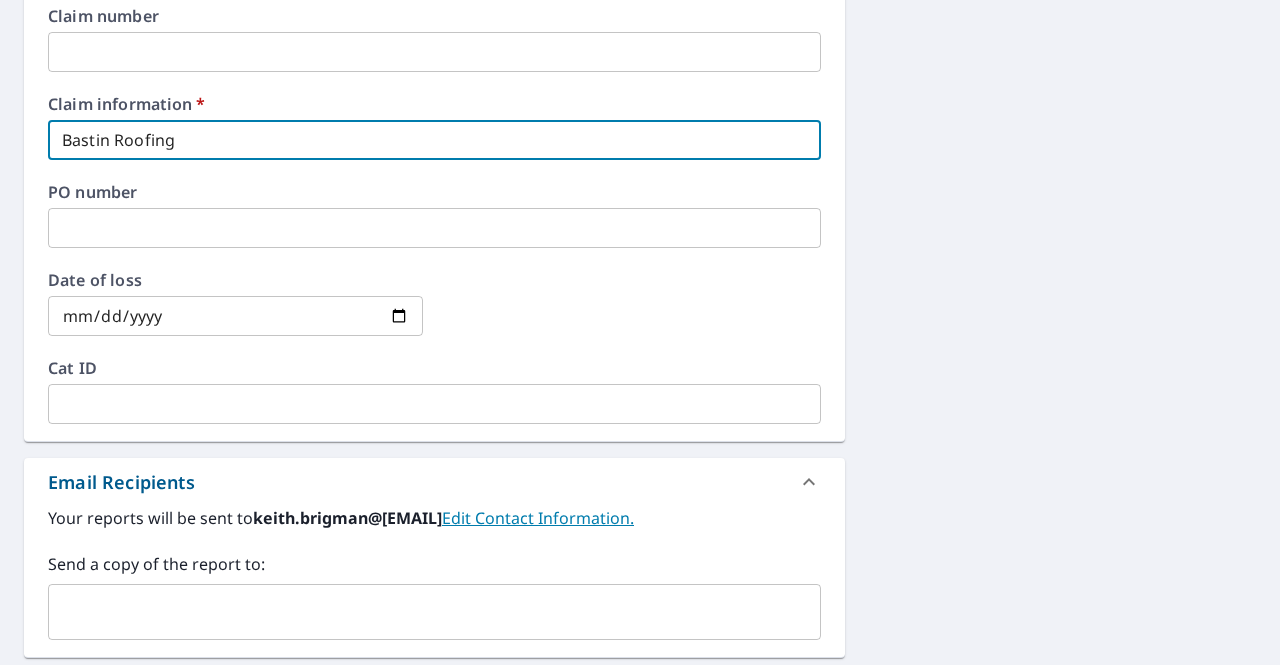 scroll, scrollTop: 1000, scrollLeft: 0, axis: vertical 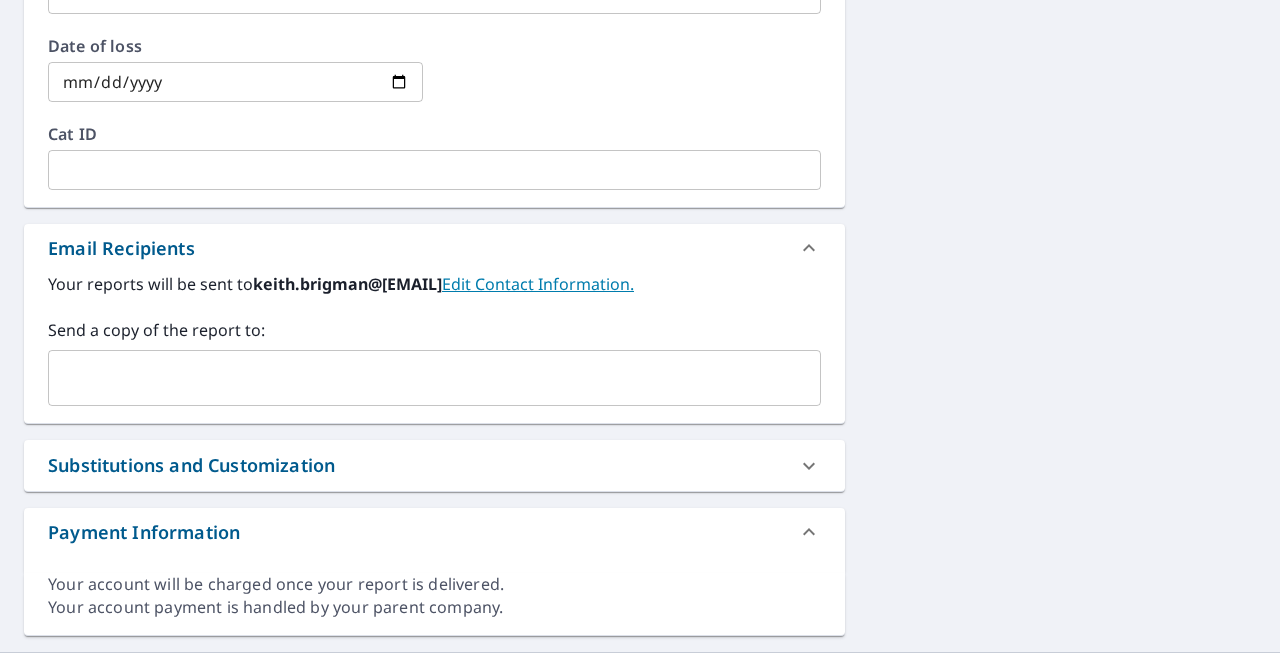 click on "​" at bounding box center (434, 378) 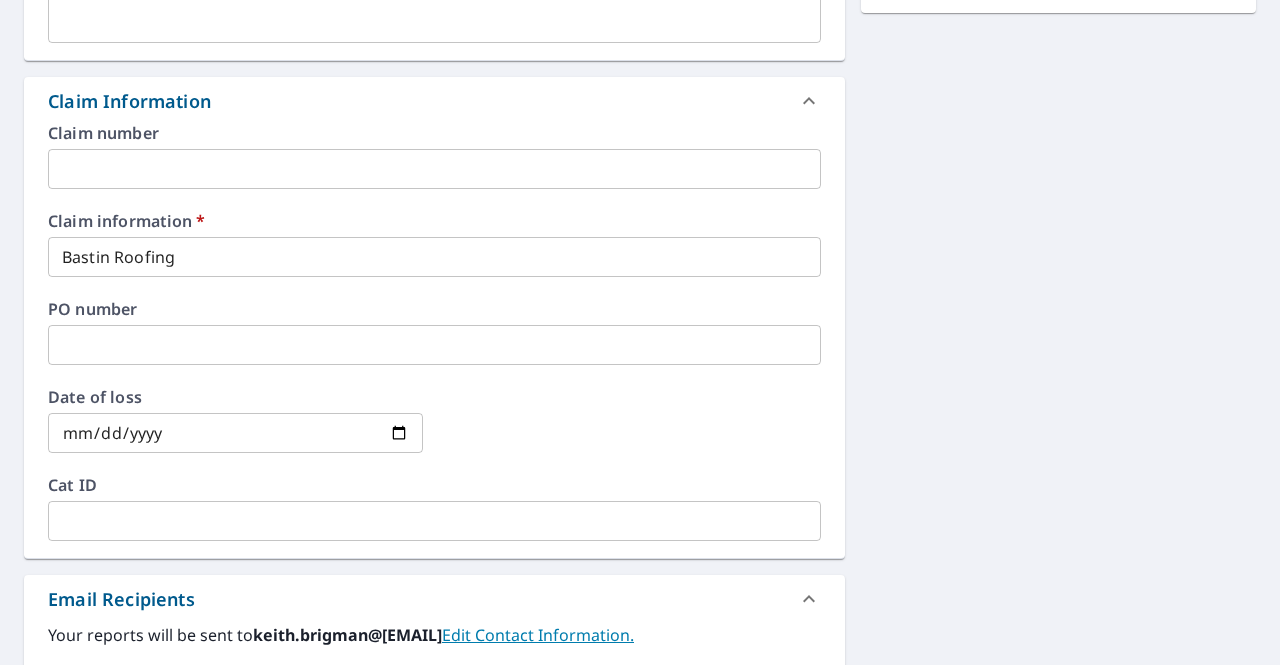 scroll, scrollTop: 435, scrollLeft: 0, axis: vertical 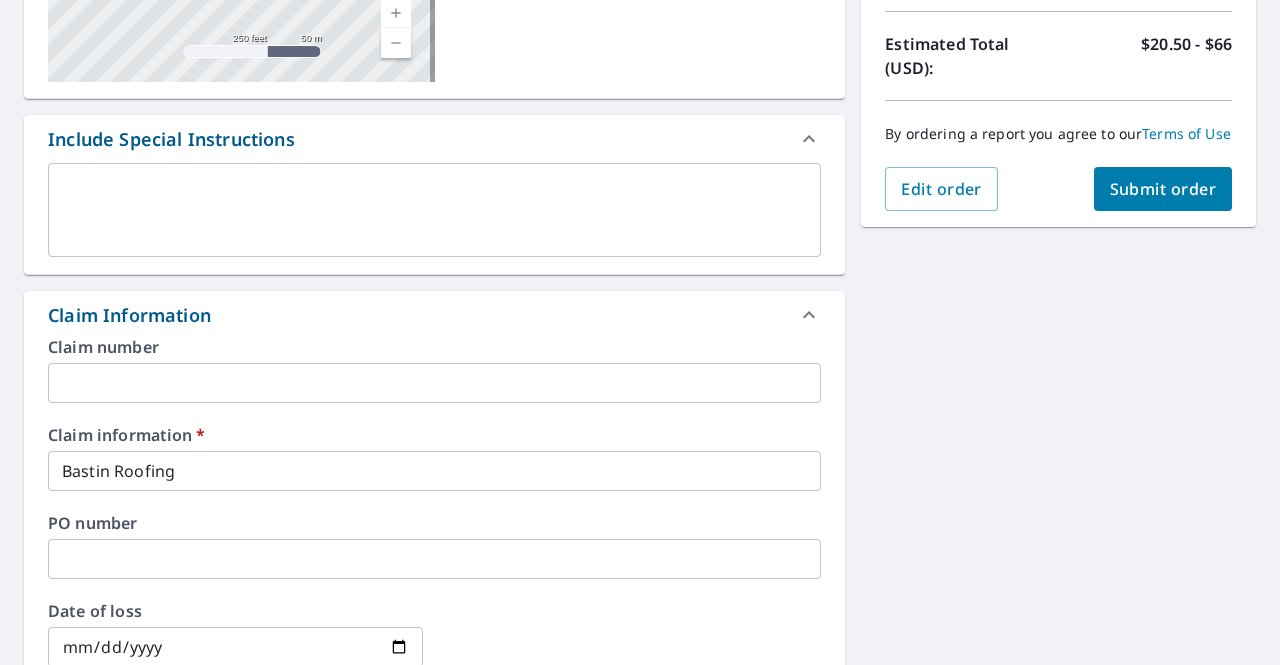 type on "scott.foust@[EMAIL]" 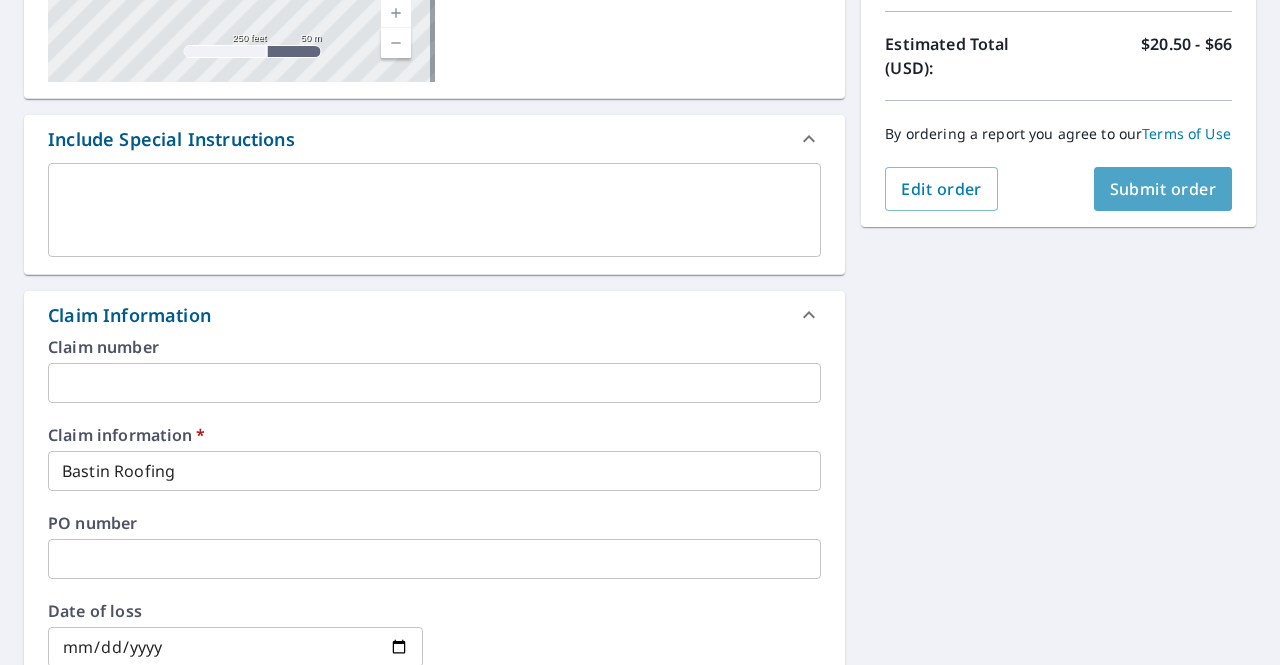 click on "Submit order" at bounding box center [1163, 189] 